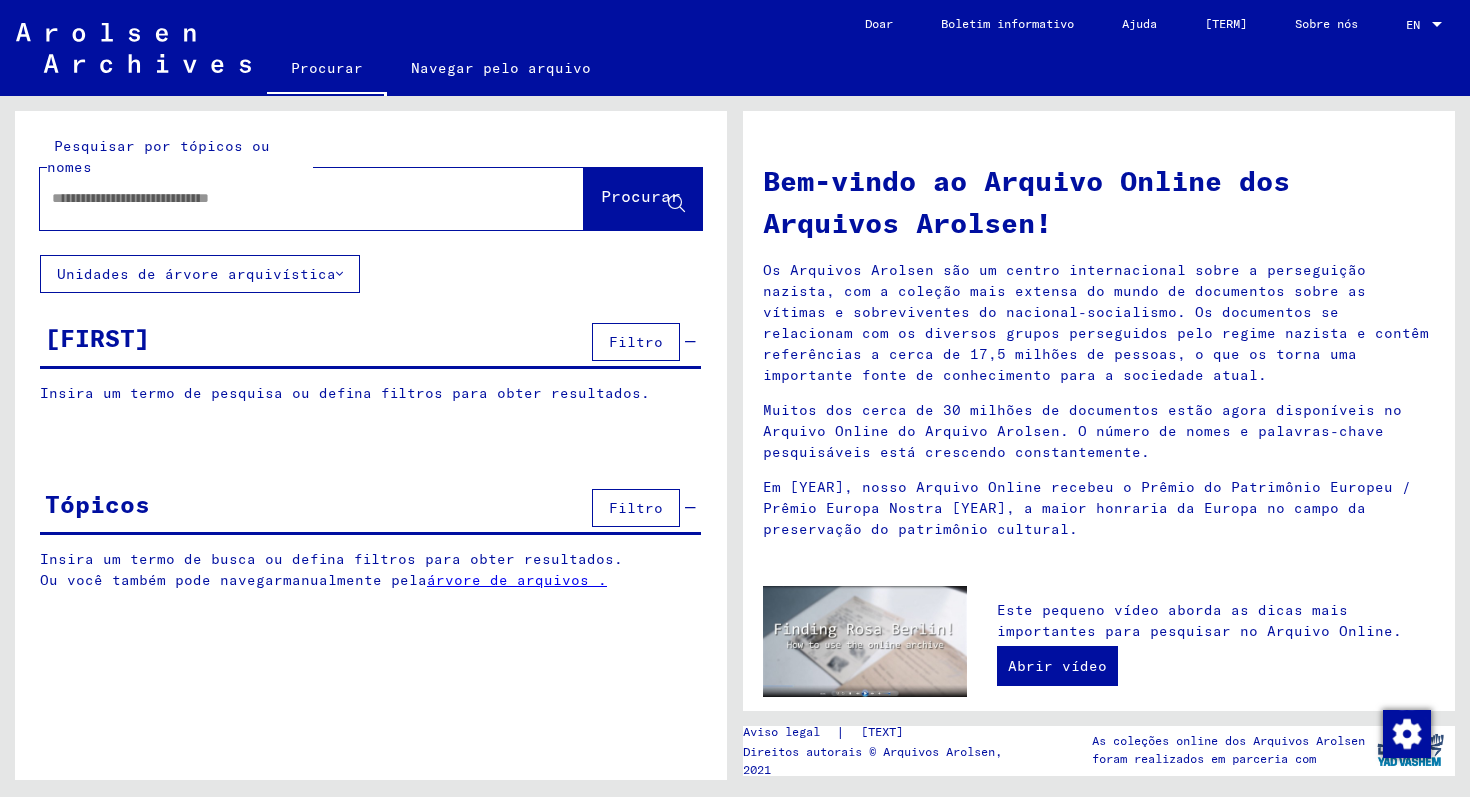 scroll, scrollTop: 0, scrollLeft: 0, axis: both 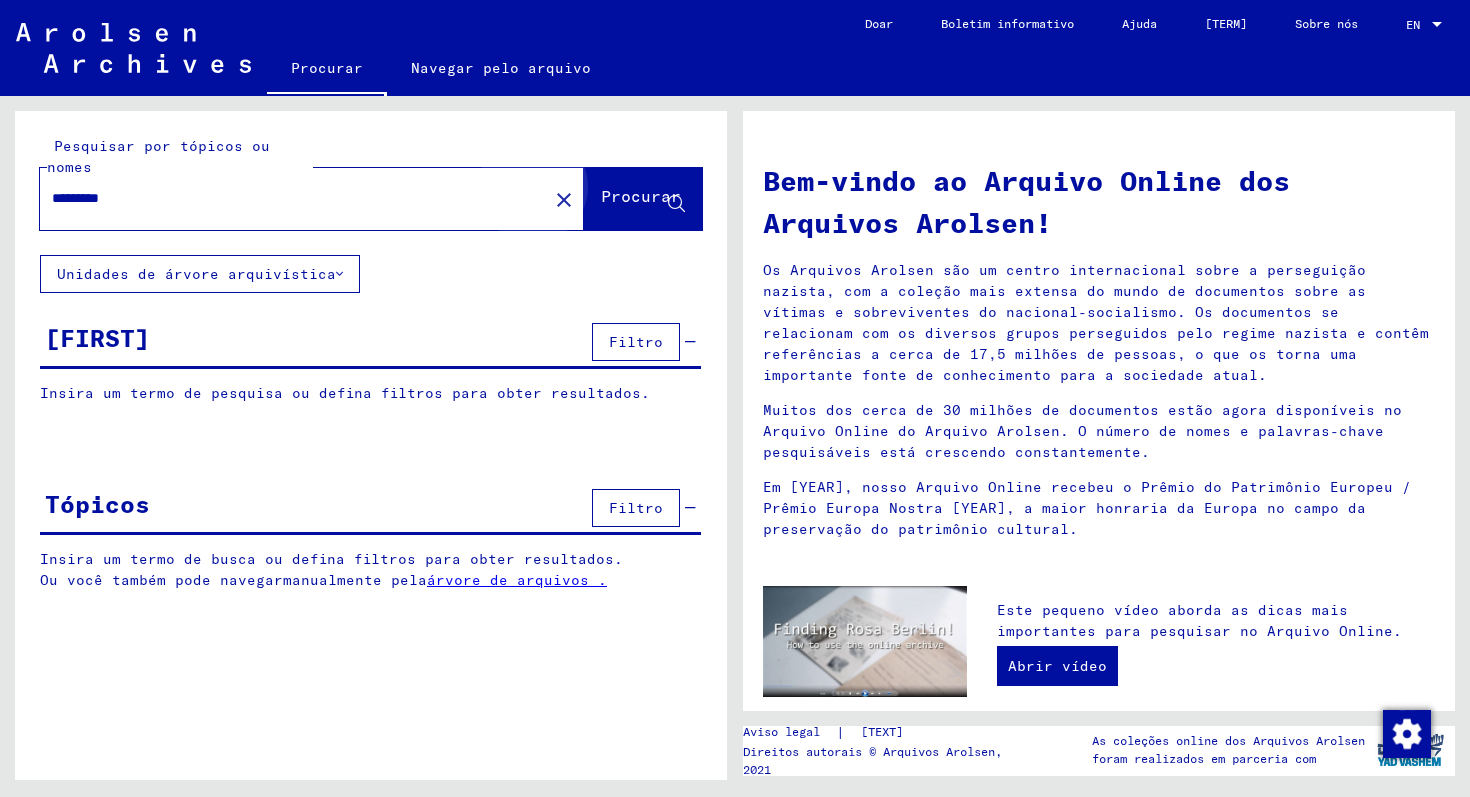 click on "Procurar" at bounding box center (643, 201) 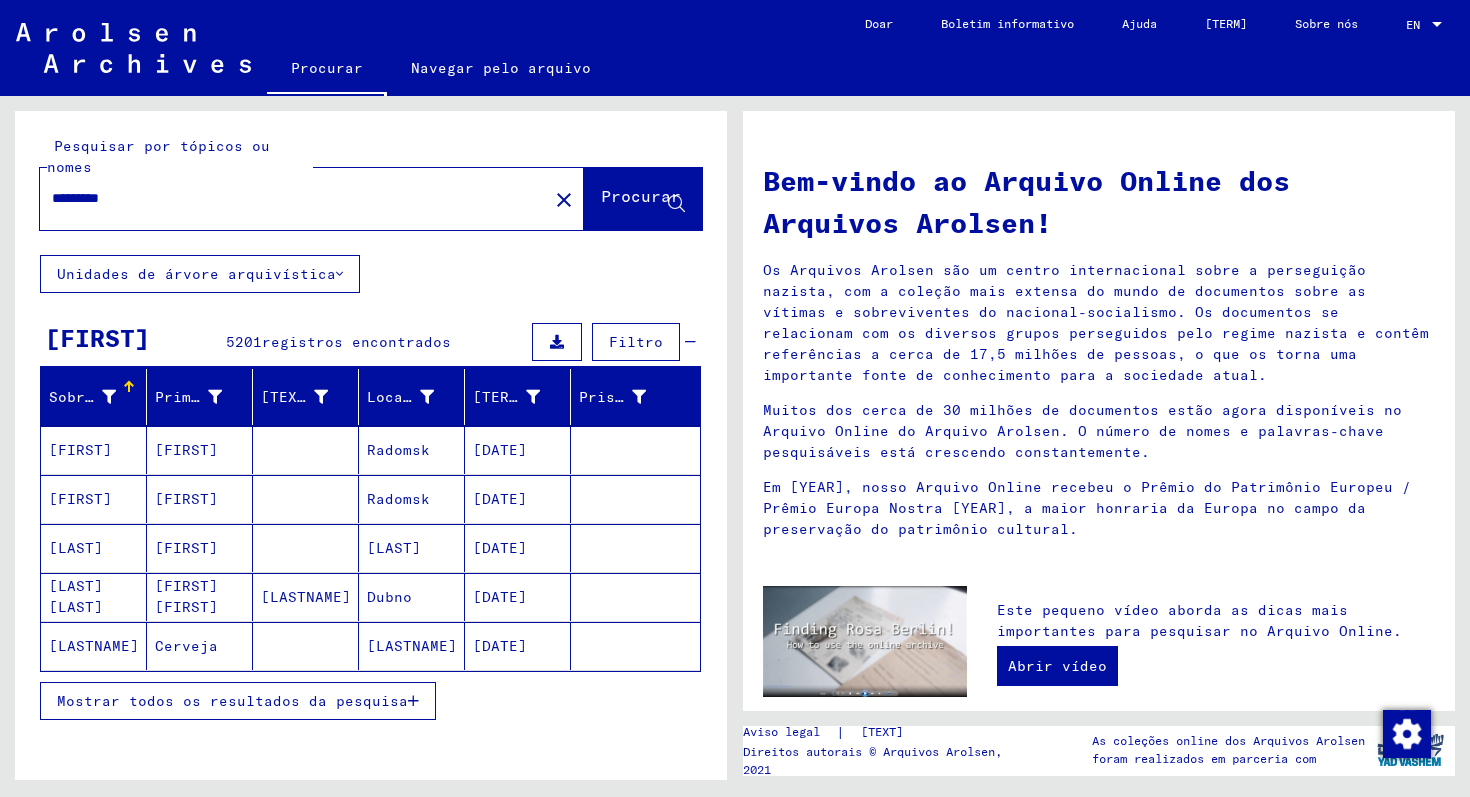 click on "Mostrar todos os resultados da pesquisa" at bounding box center (232, 701) 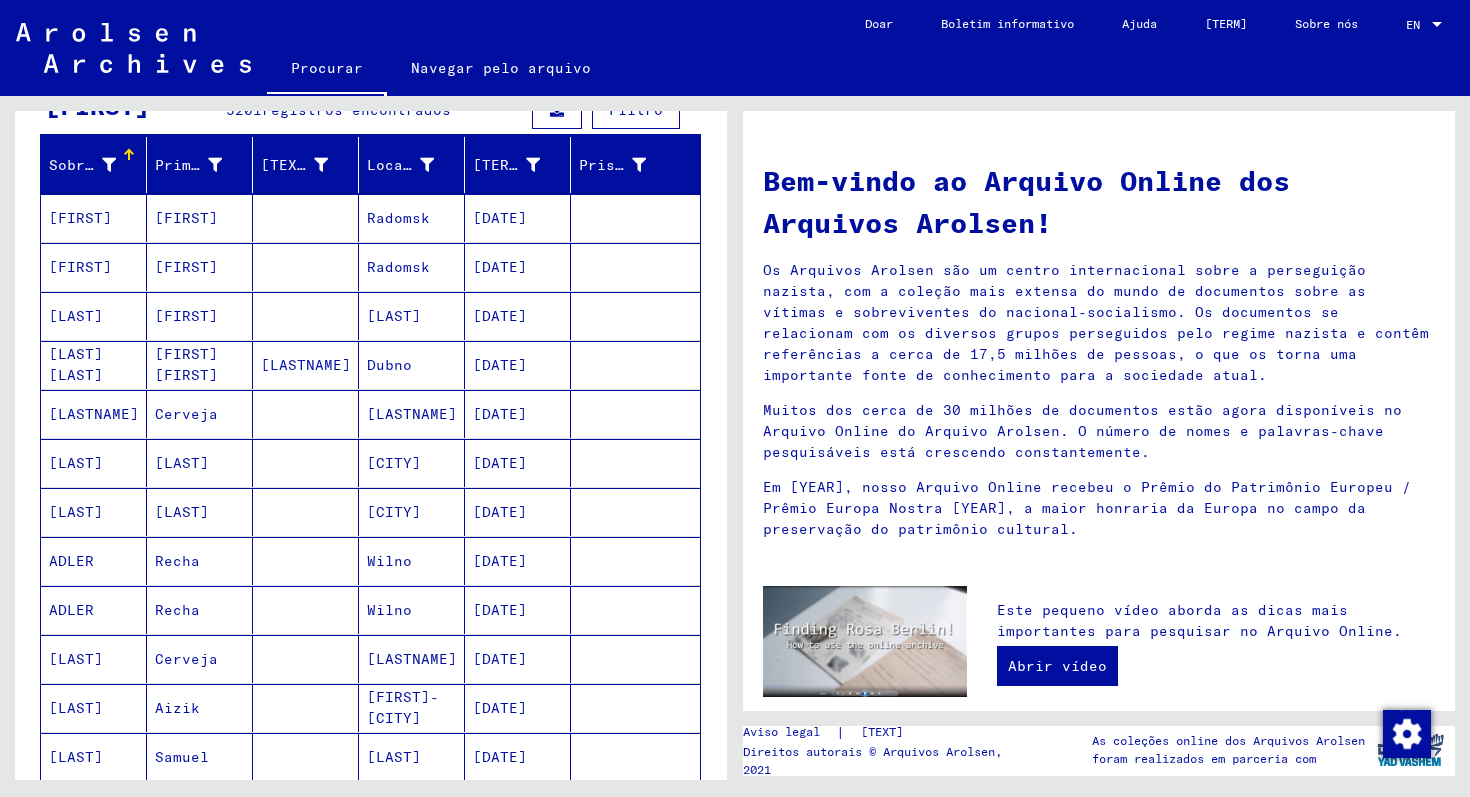 scroll, scrollTop: 0, scrollLeft: 0, axis: both 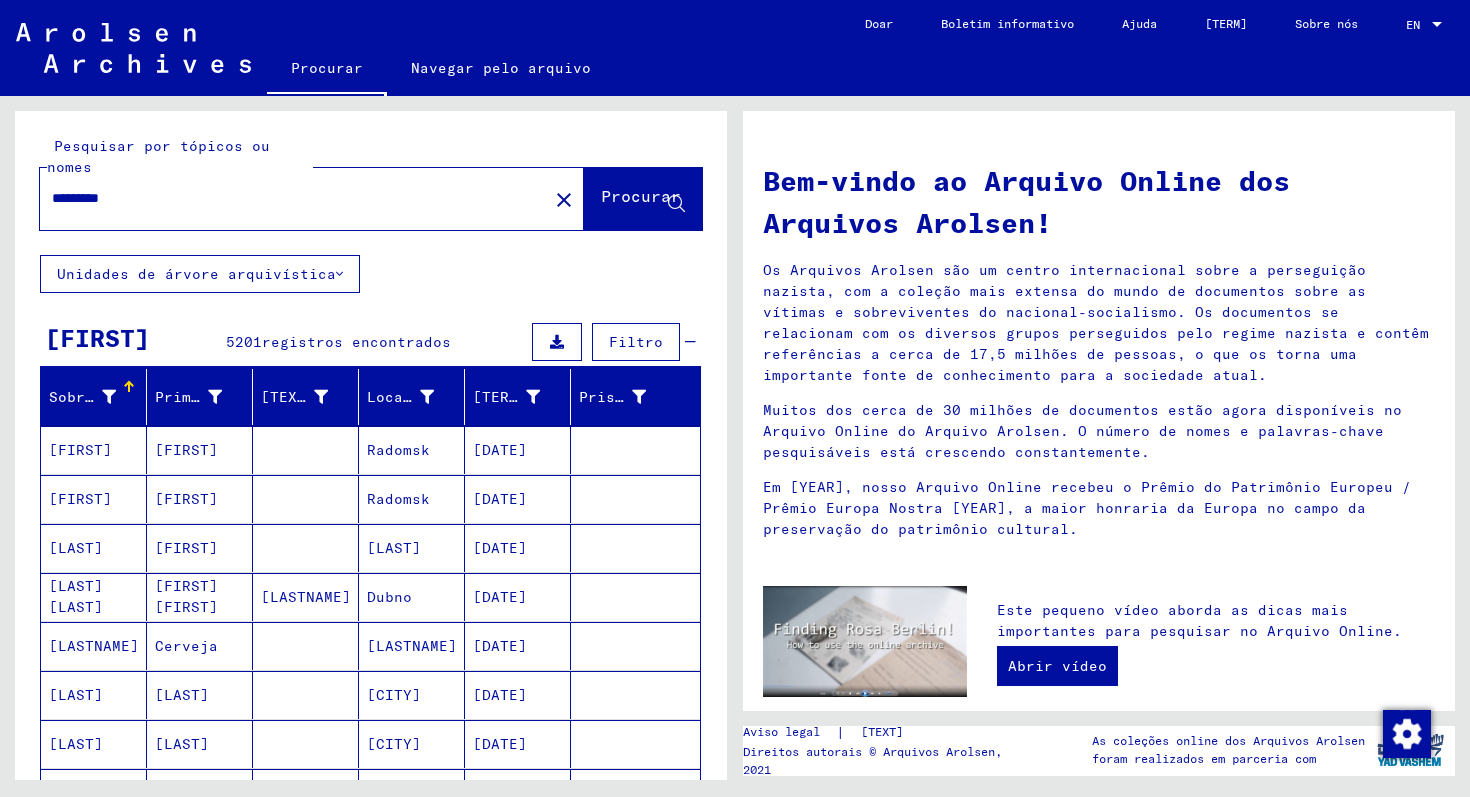 click on "*********" at bounding box center (288, 198) 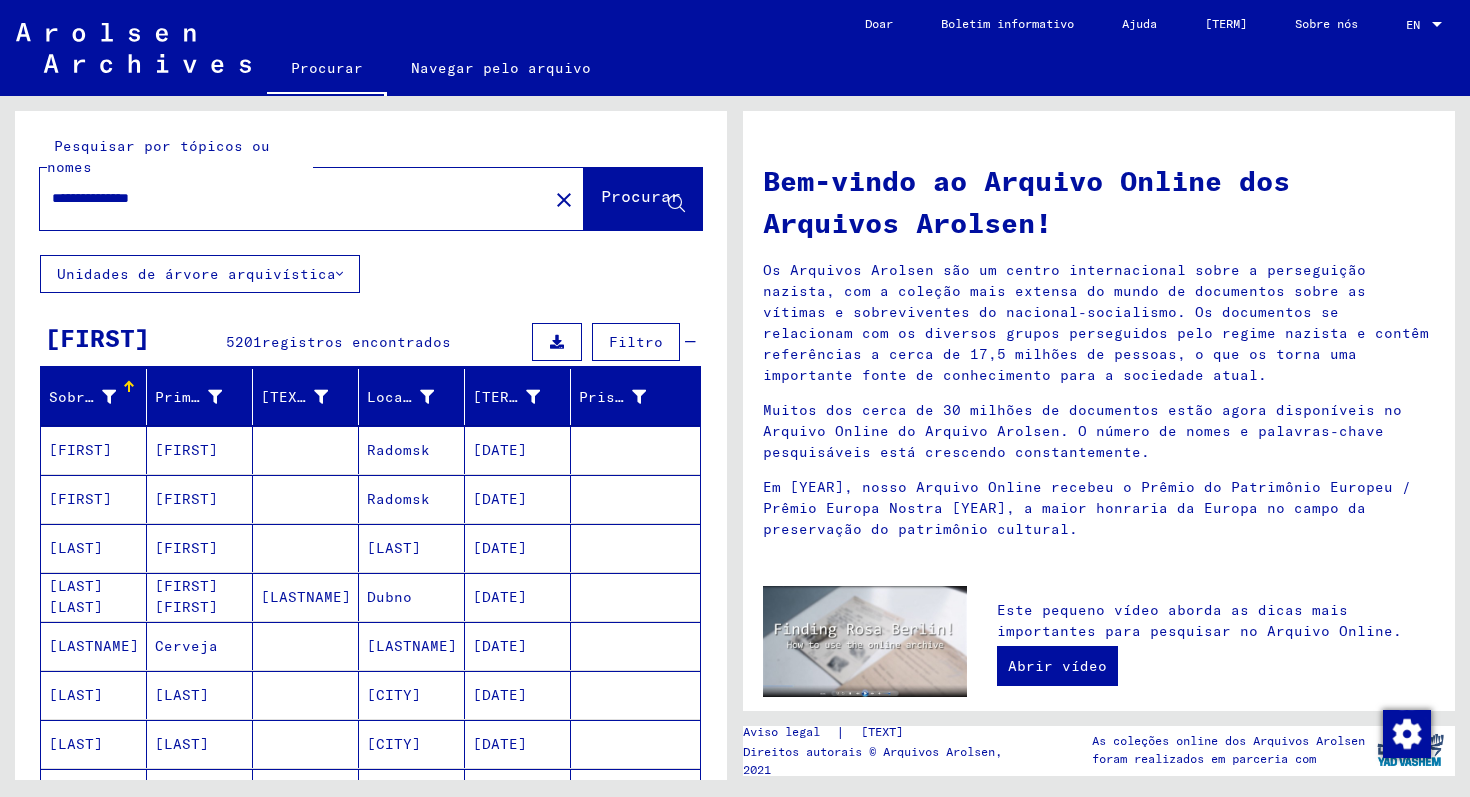 click on "Procurar" at bounding box center (641, 198) 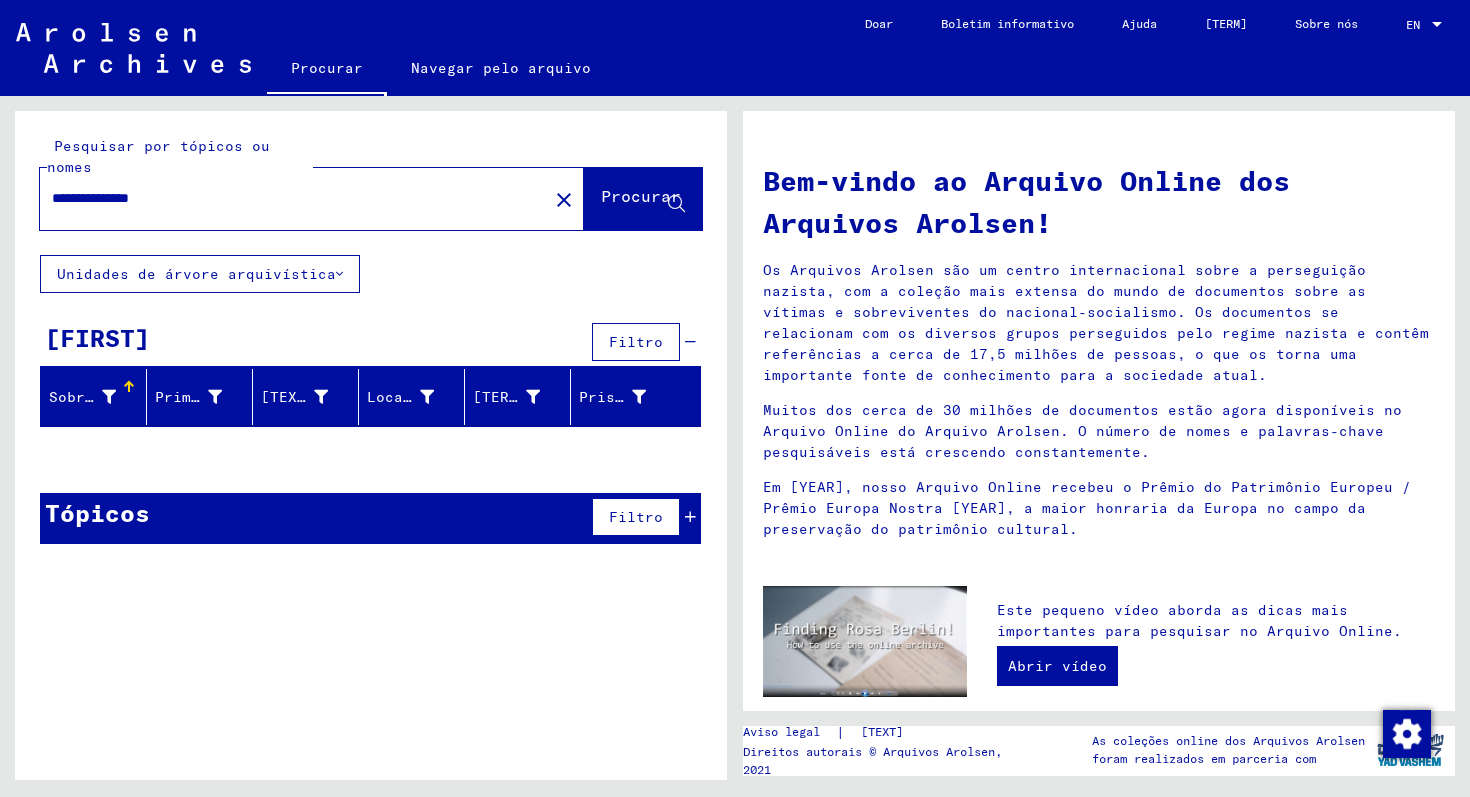 drag, startPoint x: 105, startPoint y: 201, endPoint x: 19, endPoint y: 195, distance: 86.209045 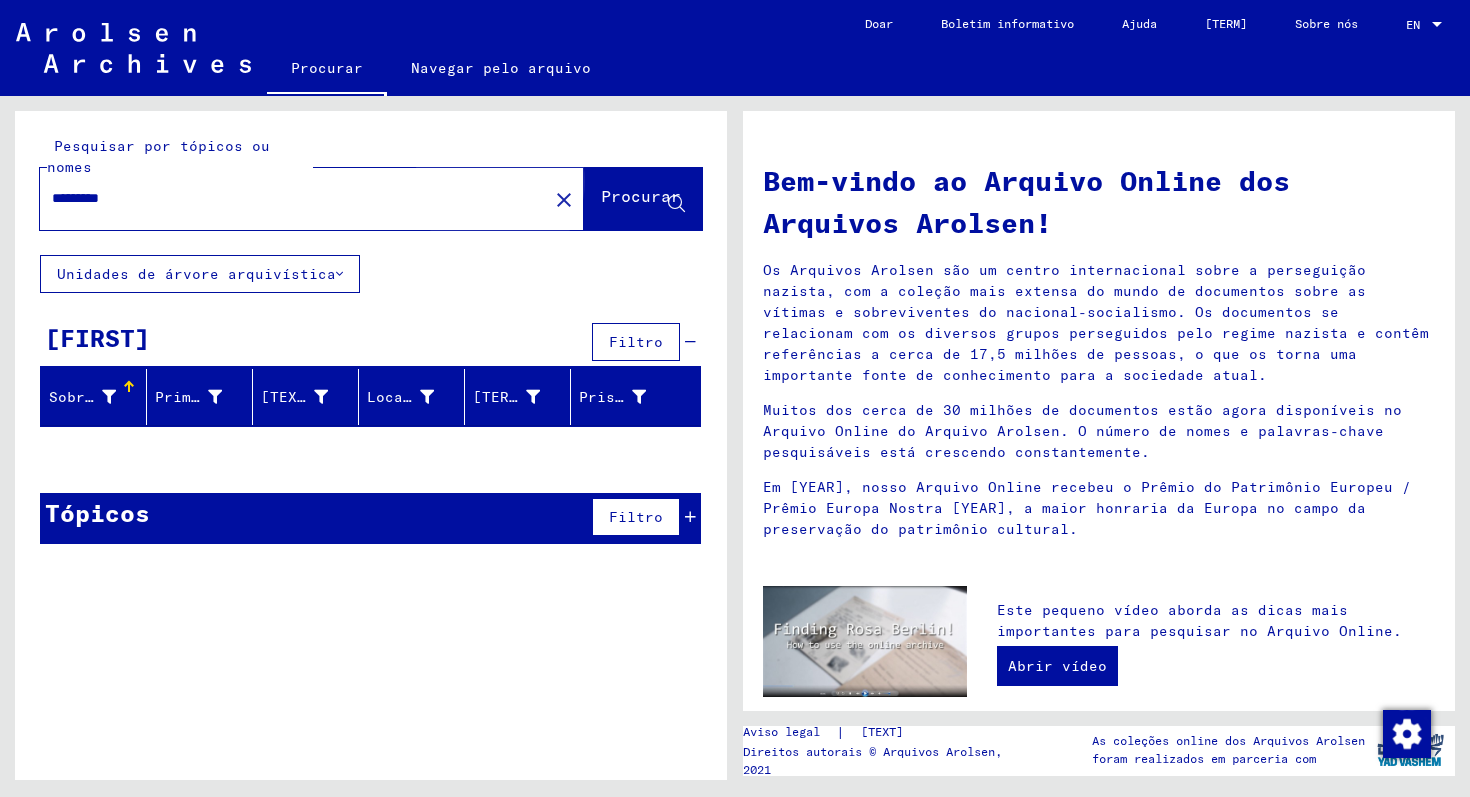 click on "Procurar" at bounding box center (641, 196) 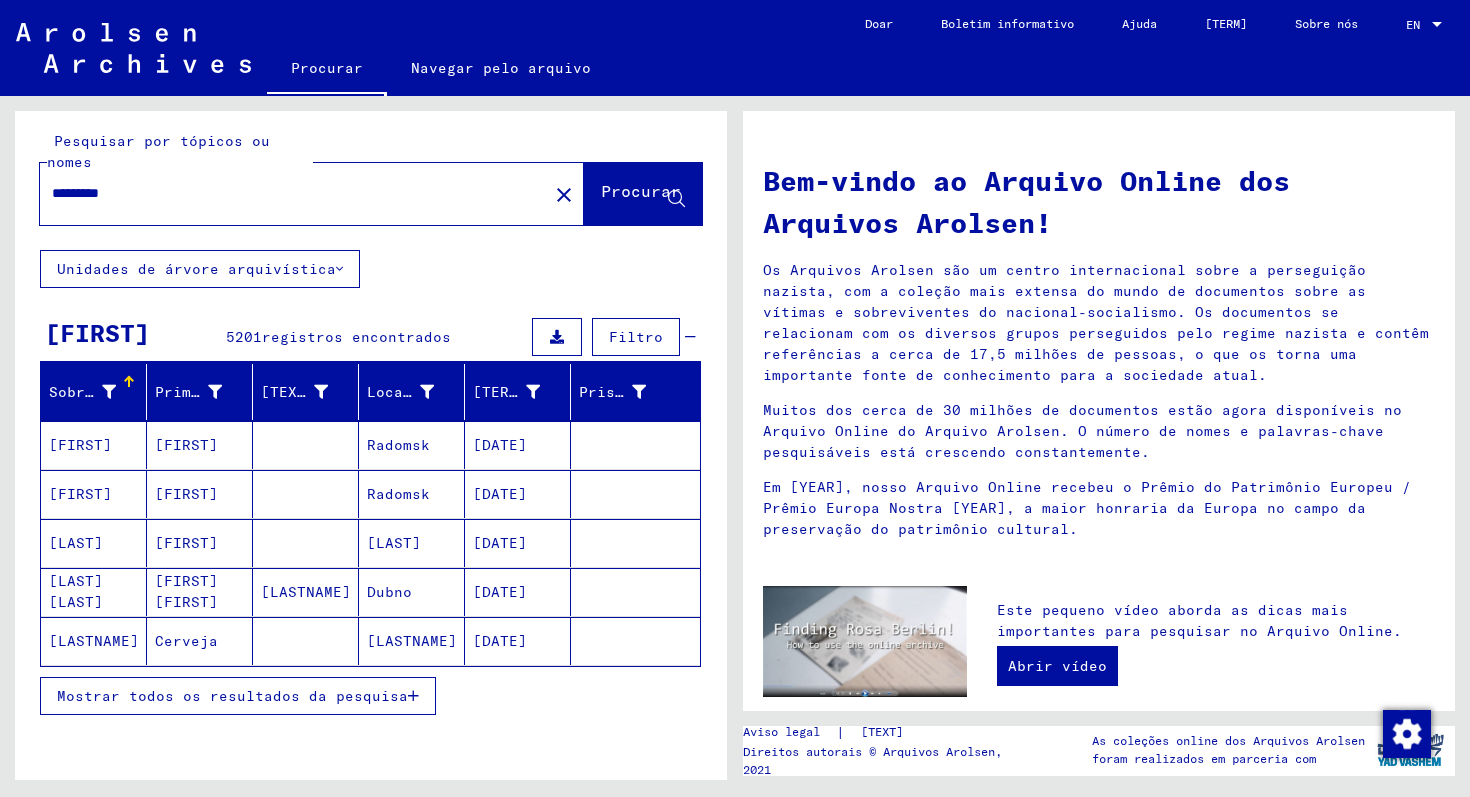 scroll, scrollTop: 8, scrollLeft: 0, axis: vertical 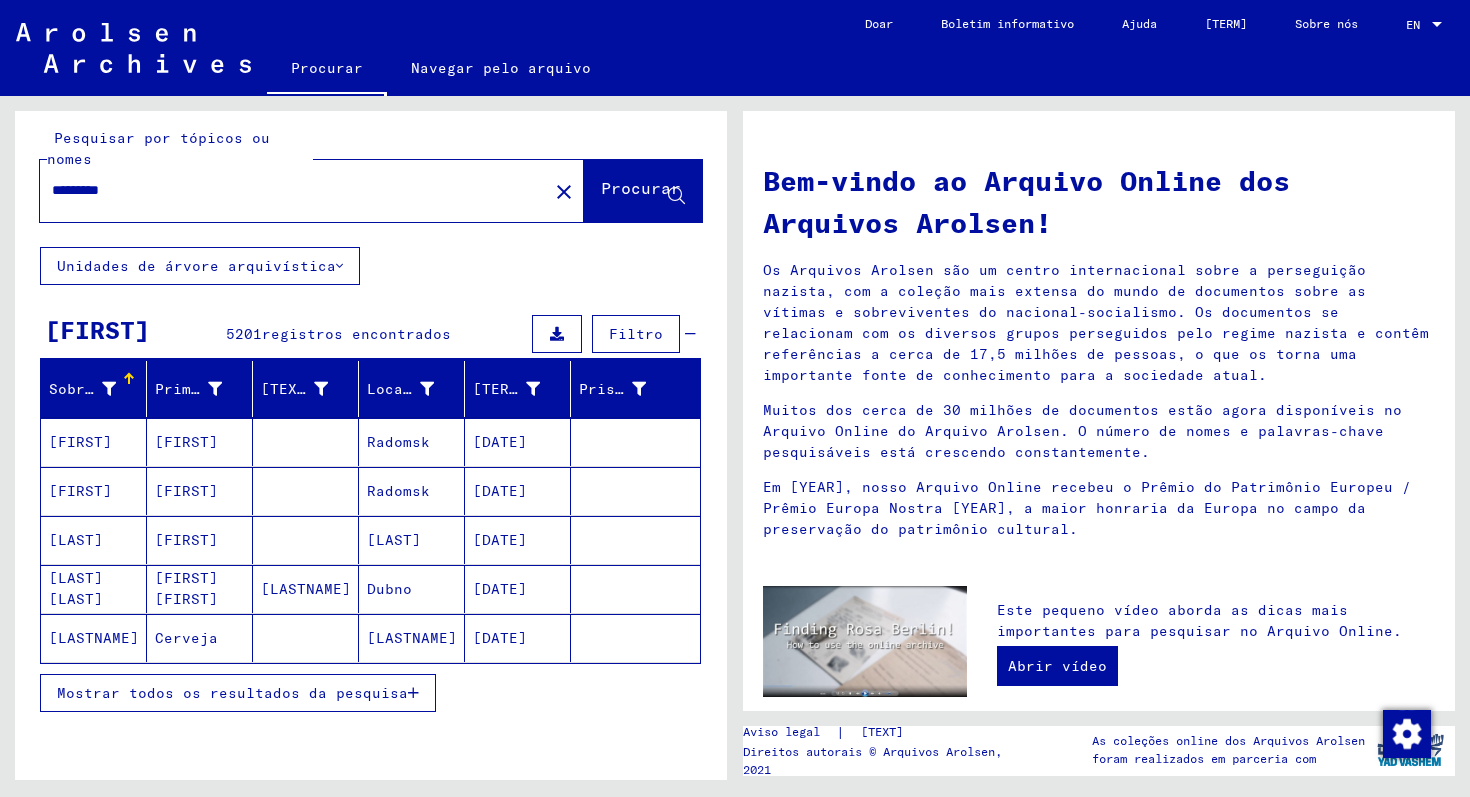 click on "Mostrar todos os resultados da pesquisa" at bounding box center [232, 693] 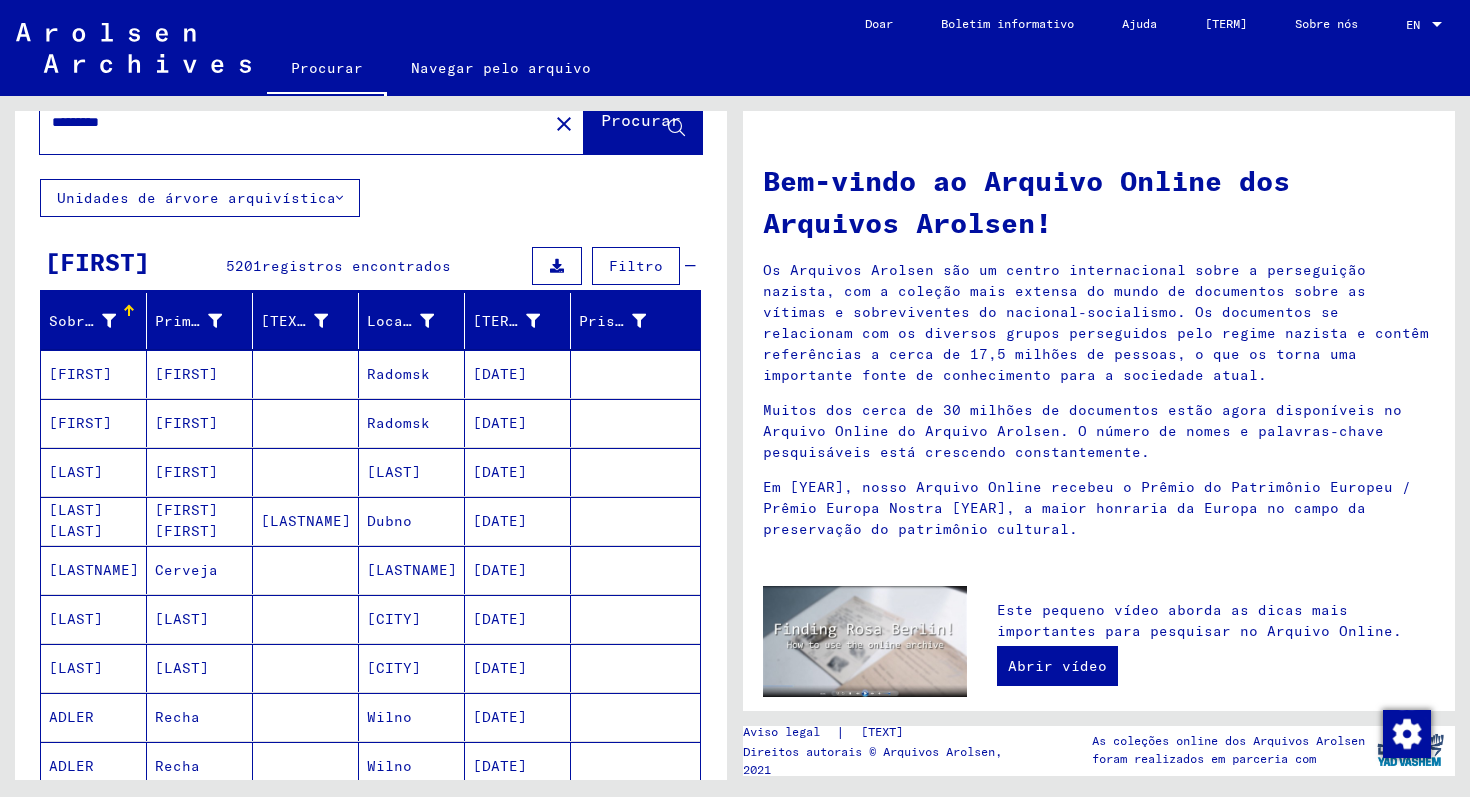 scroll, scrollTop: 0, scrollLeft: 0, axis: both 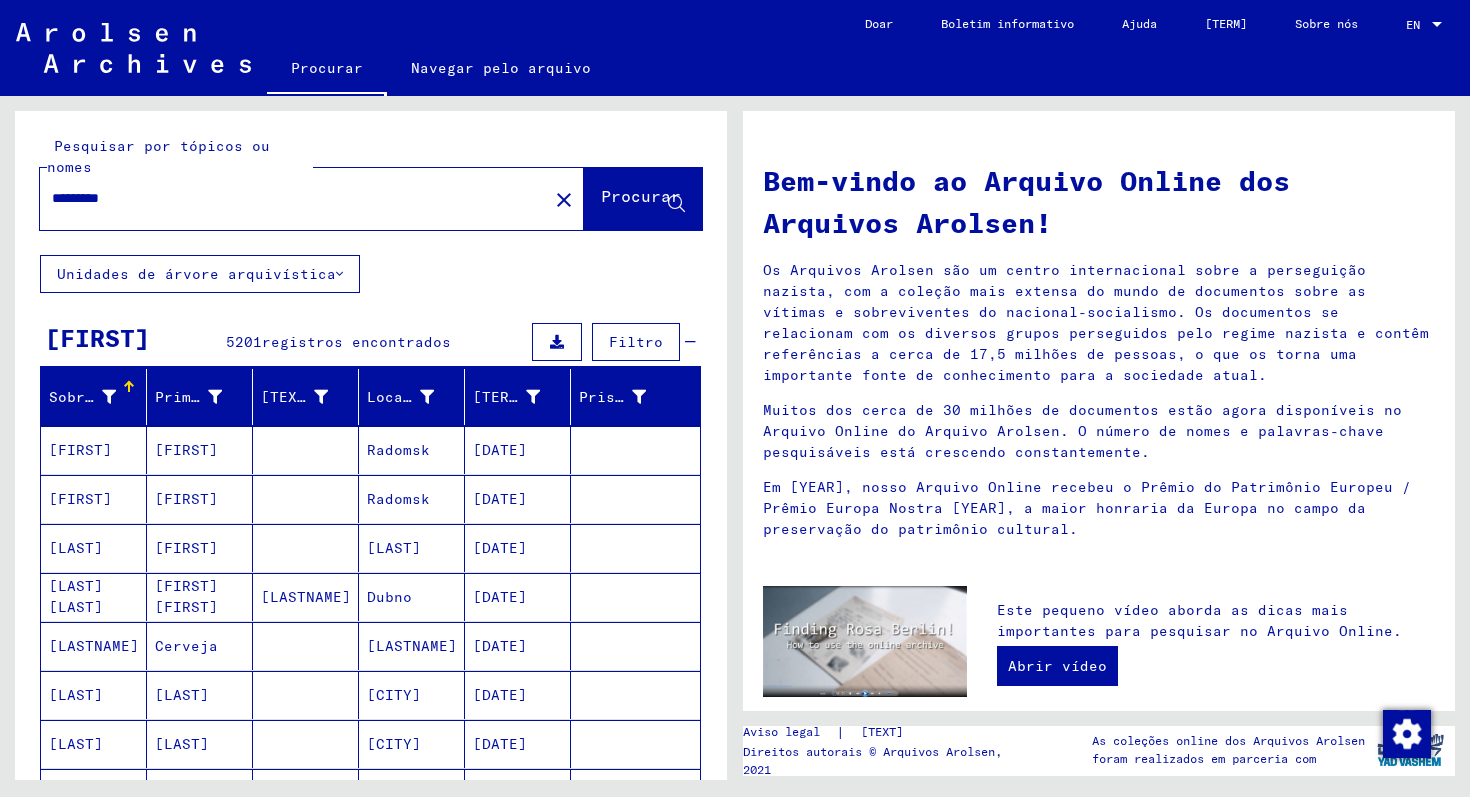 click on "*********" at bounding box center [282, 198] 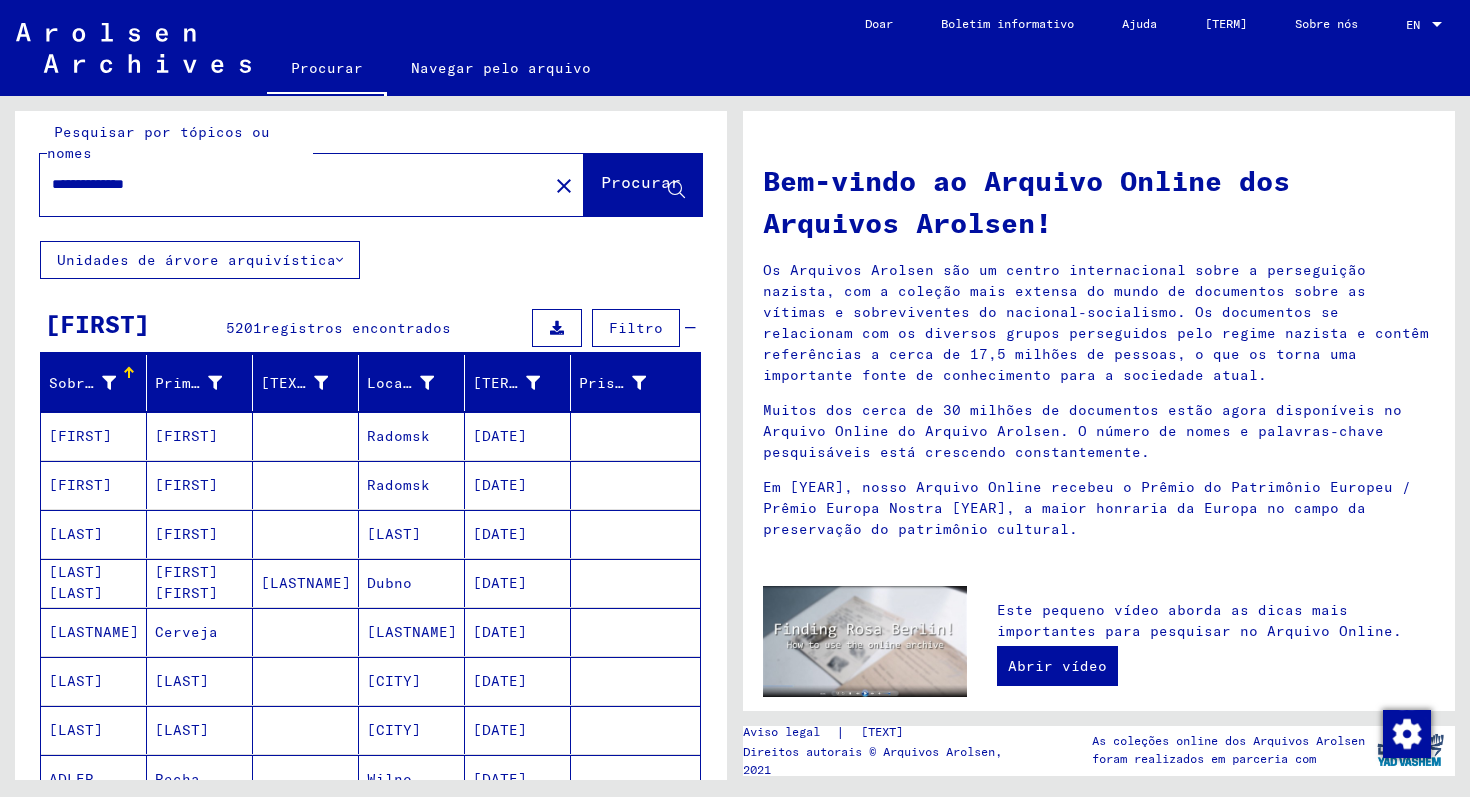 scroll, scrollTop: 15, scrollLeft: 0, axis: vertical 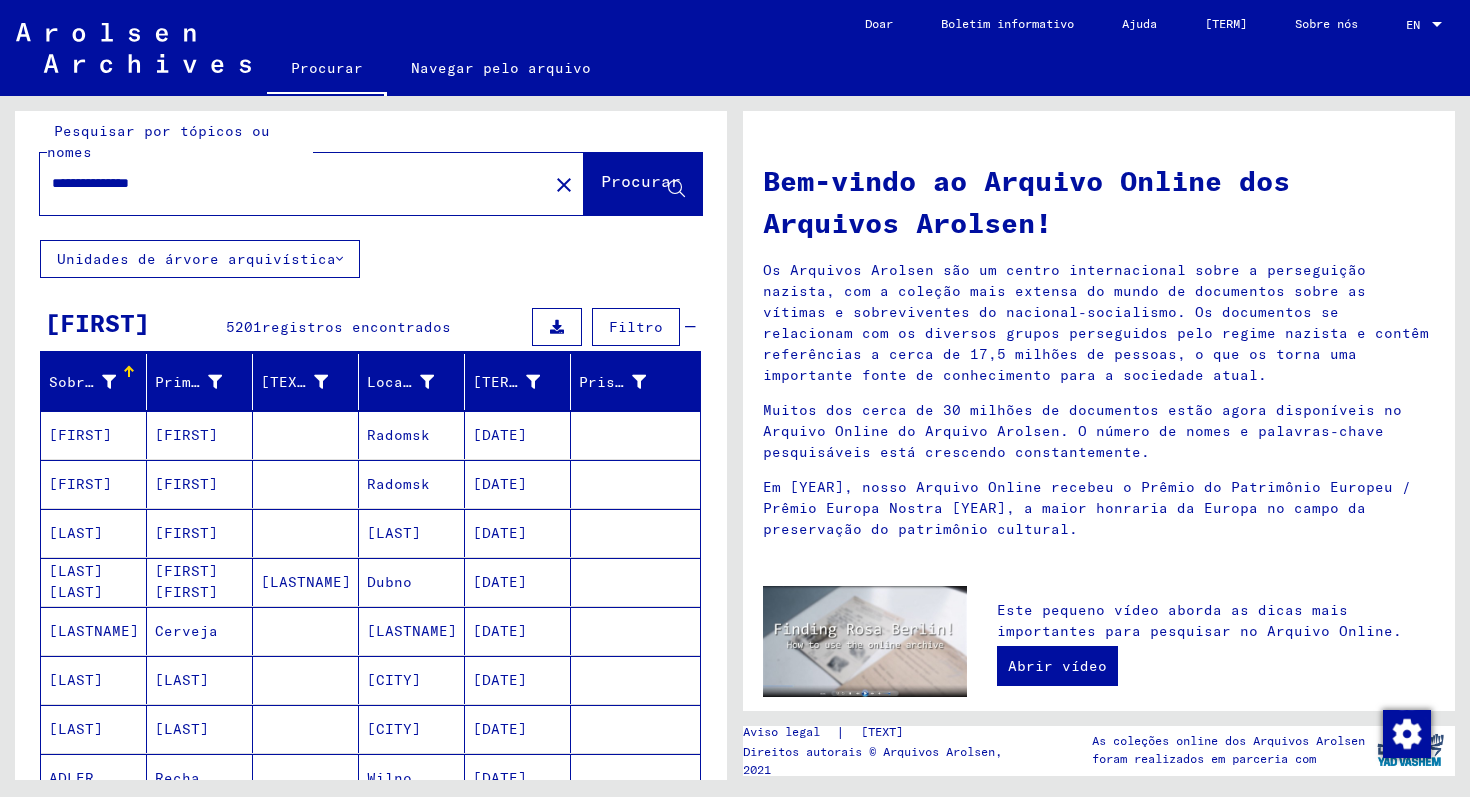click on "Procurar" at bounding box center [641, 181] 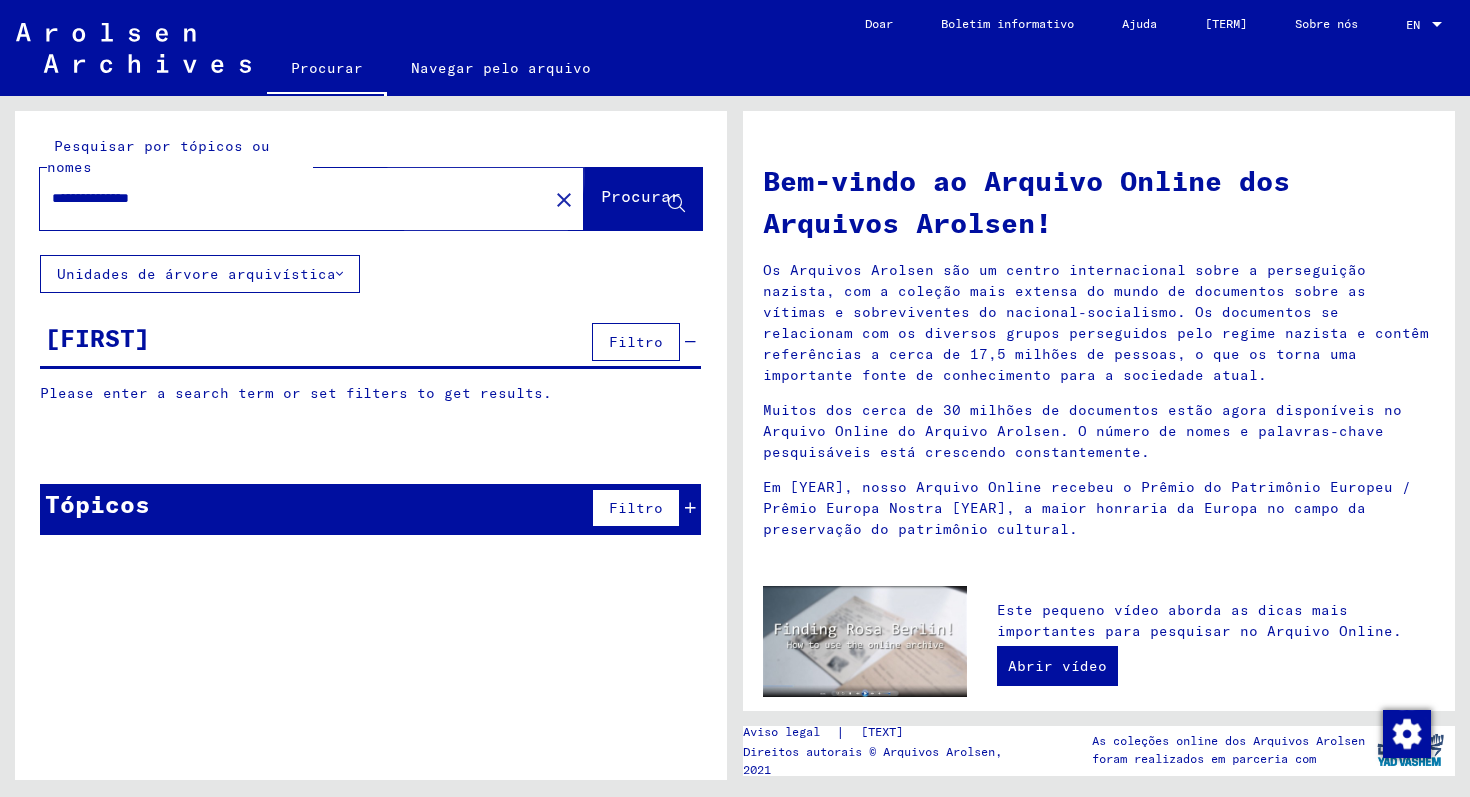 scroll, scrollTop: 0, scrollLeft: 0, axis: both 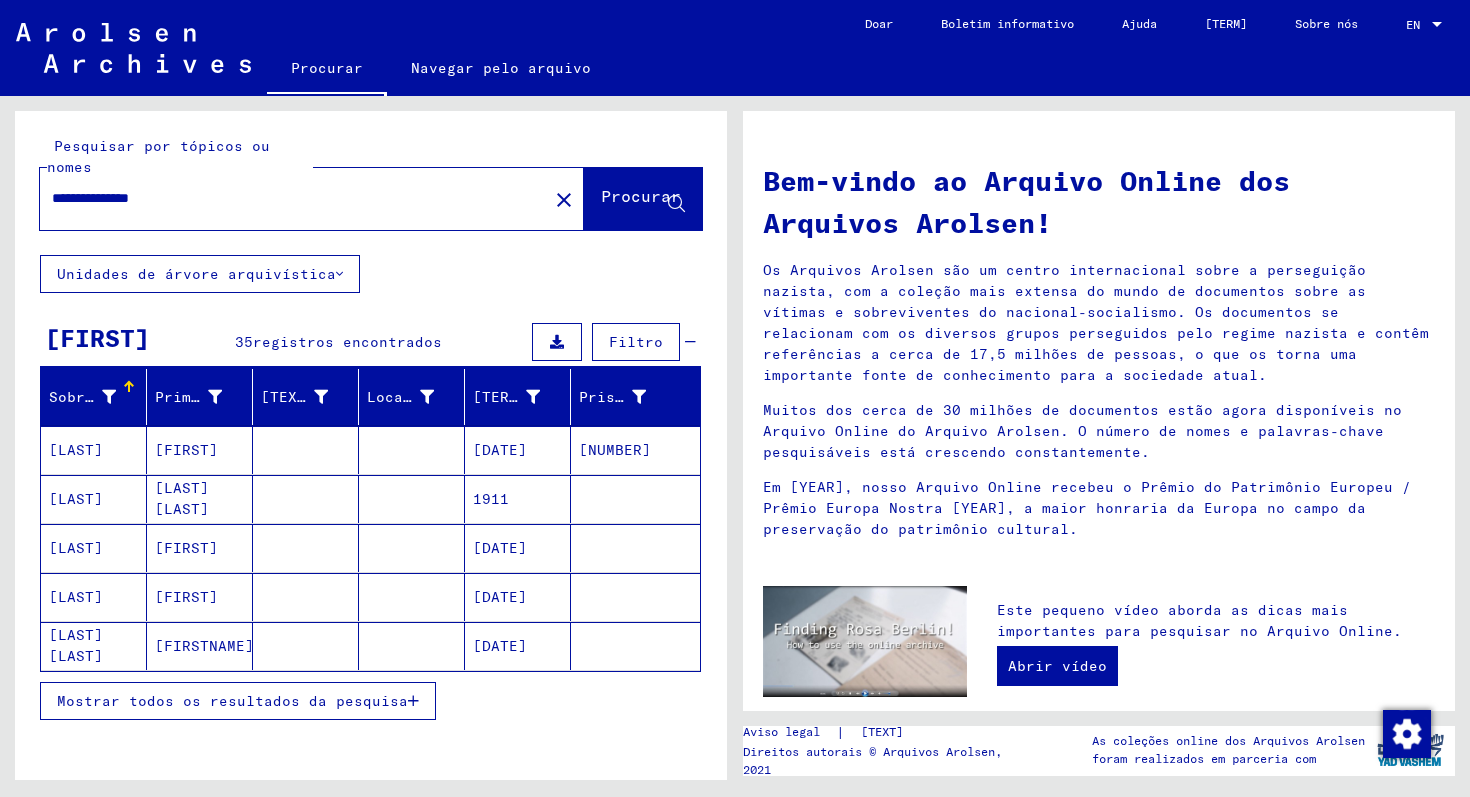 click on "Mostrar todos os resultados da pesquisa" at bounding box center (232, 701) 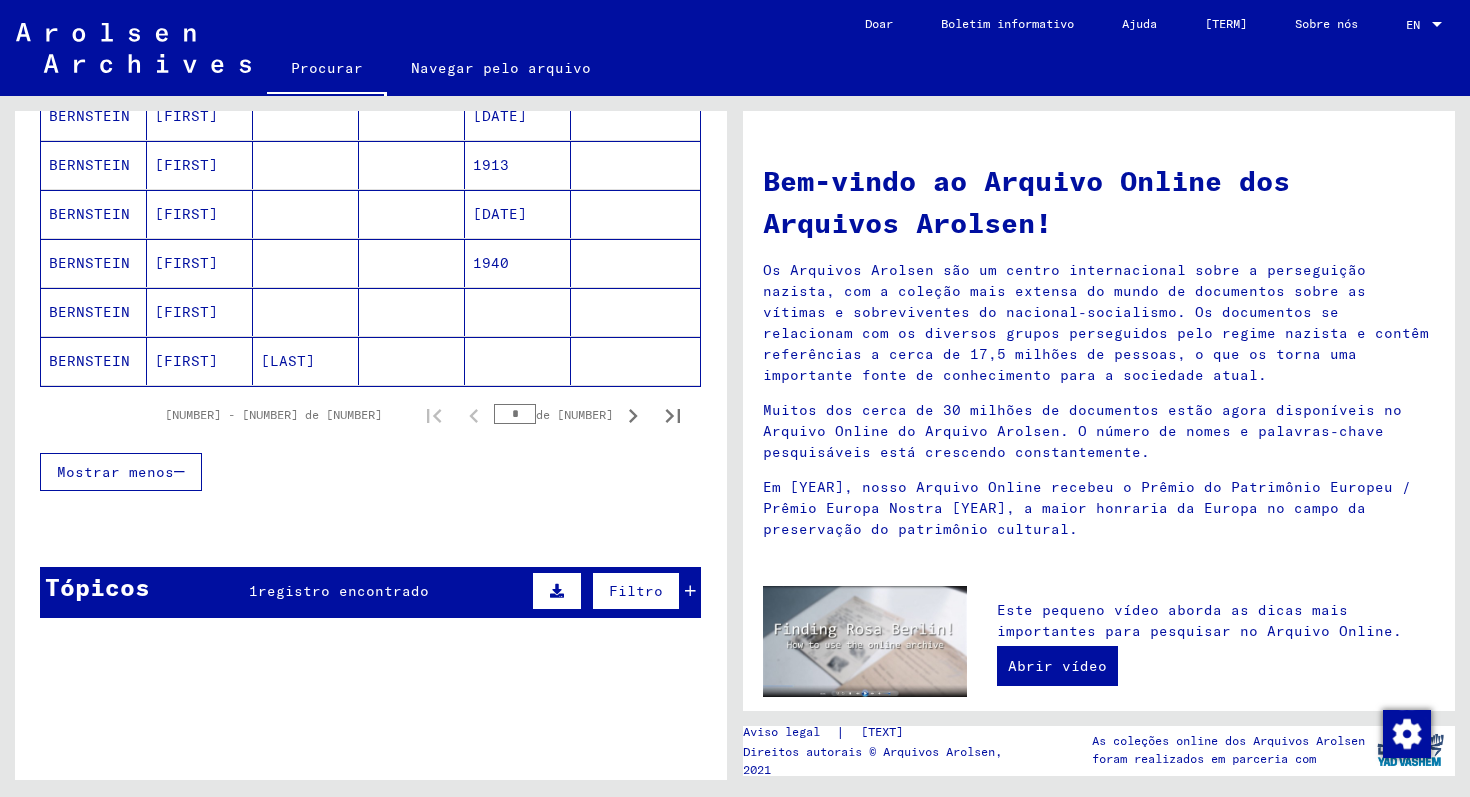 scroll, scrollTop: 1271, scrollLeft: 0, axis: vertical 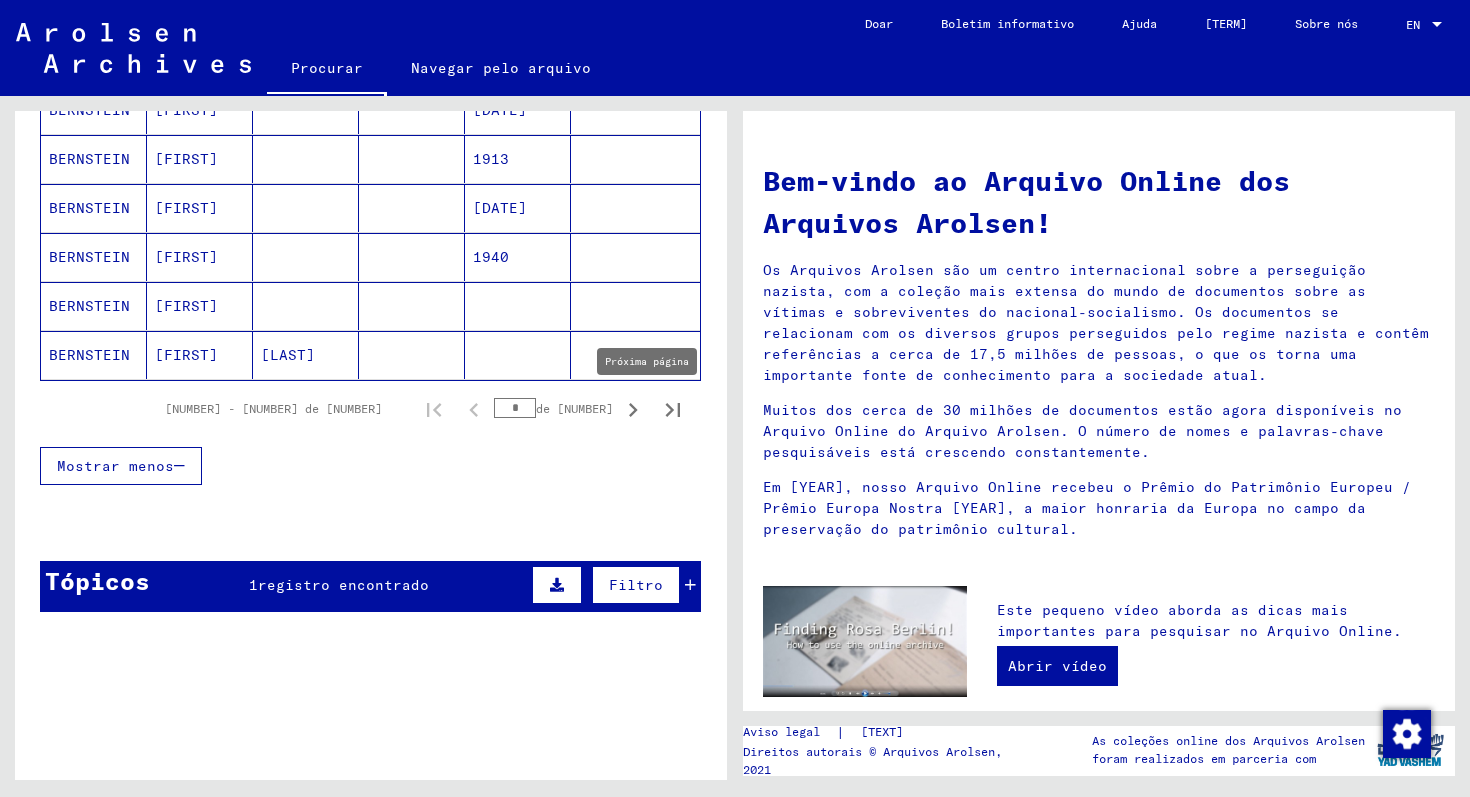 click at bounding box center (633, 410) 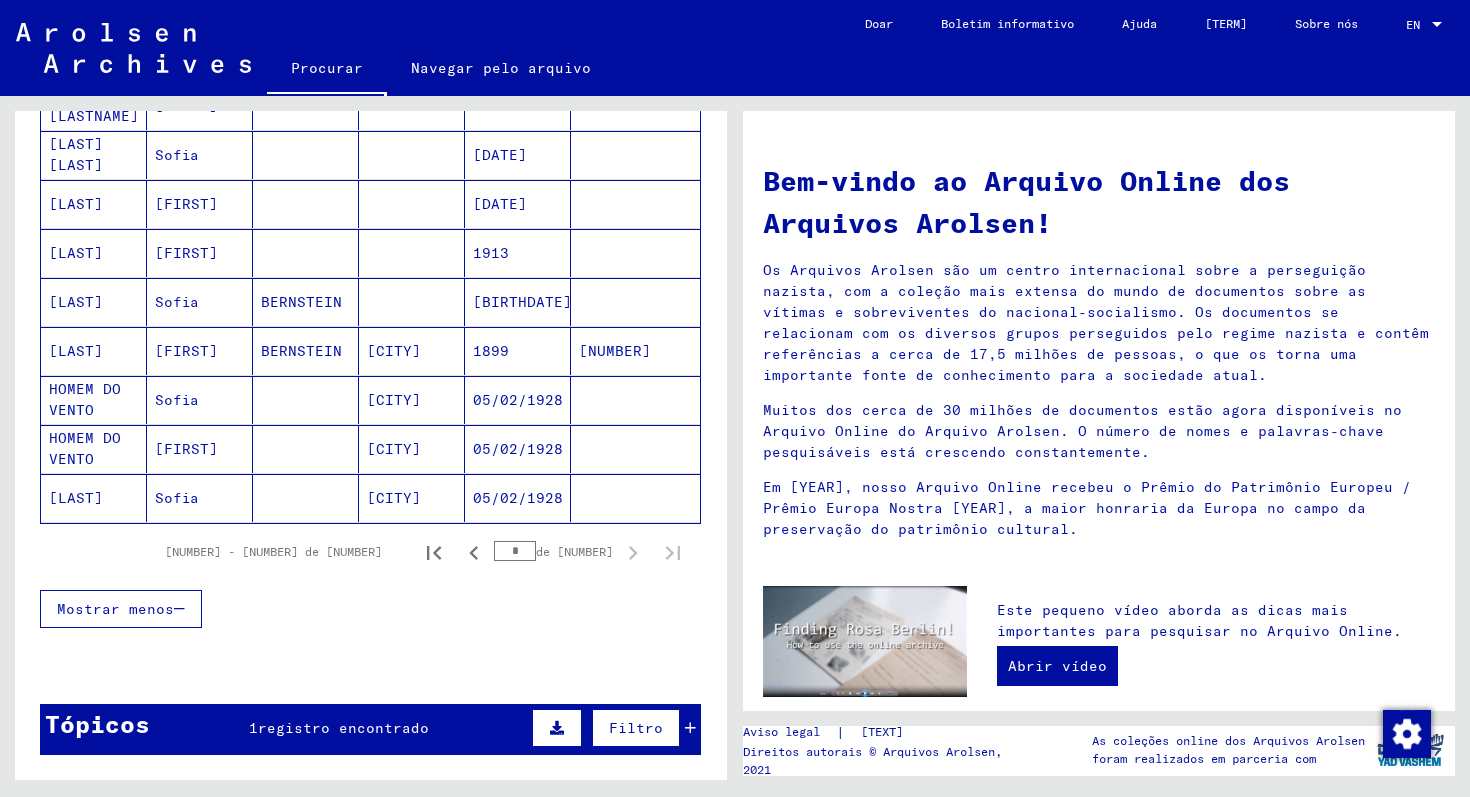 scroll, scrollTop: 392, scrollLeft: 0, axis: vertical 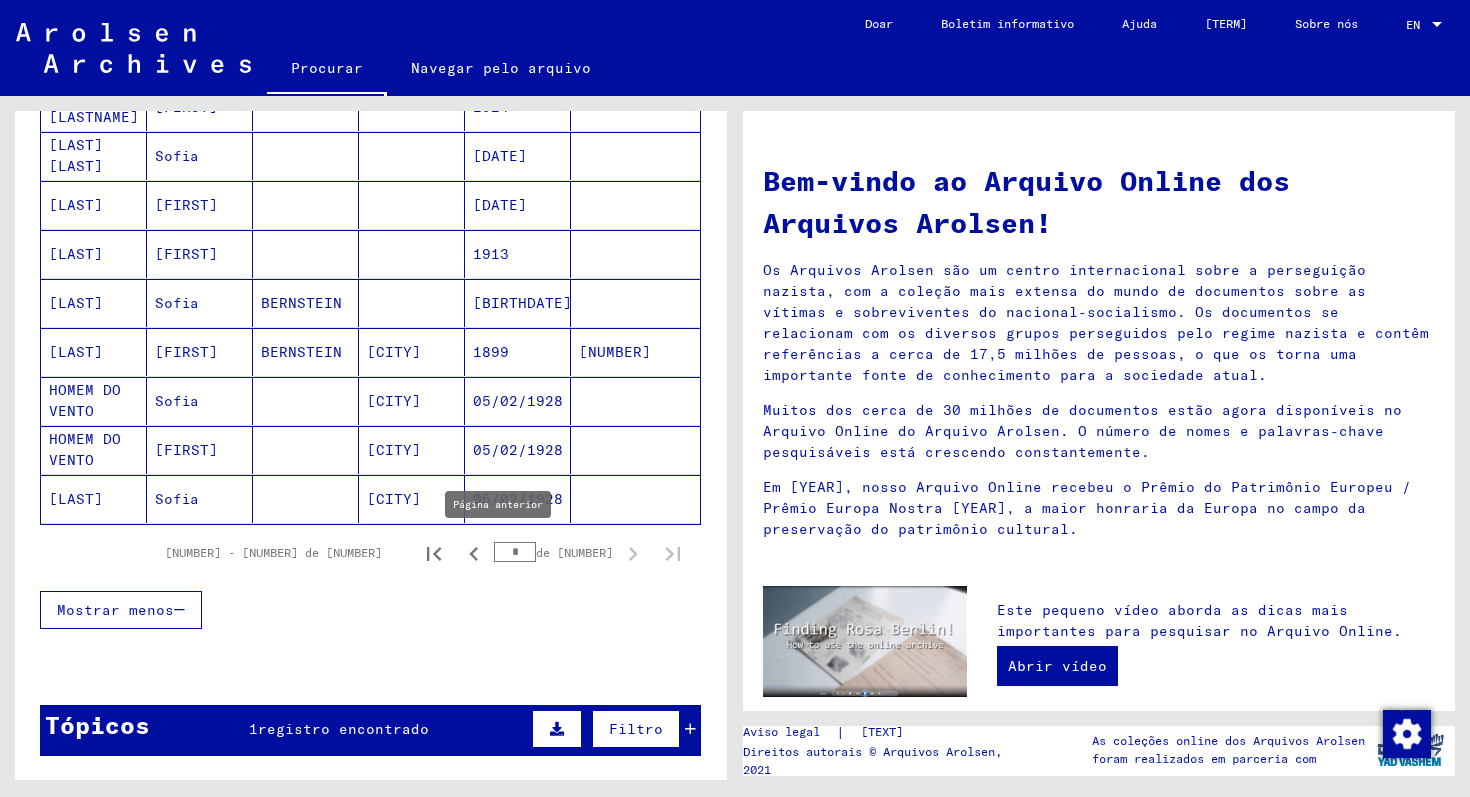 click at bounding box center [474, 554] 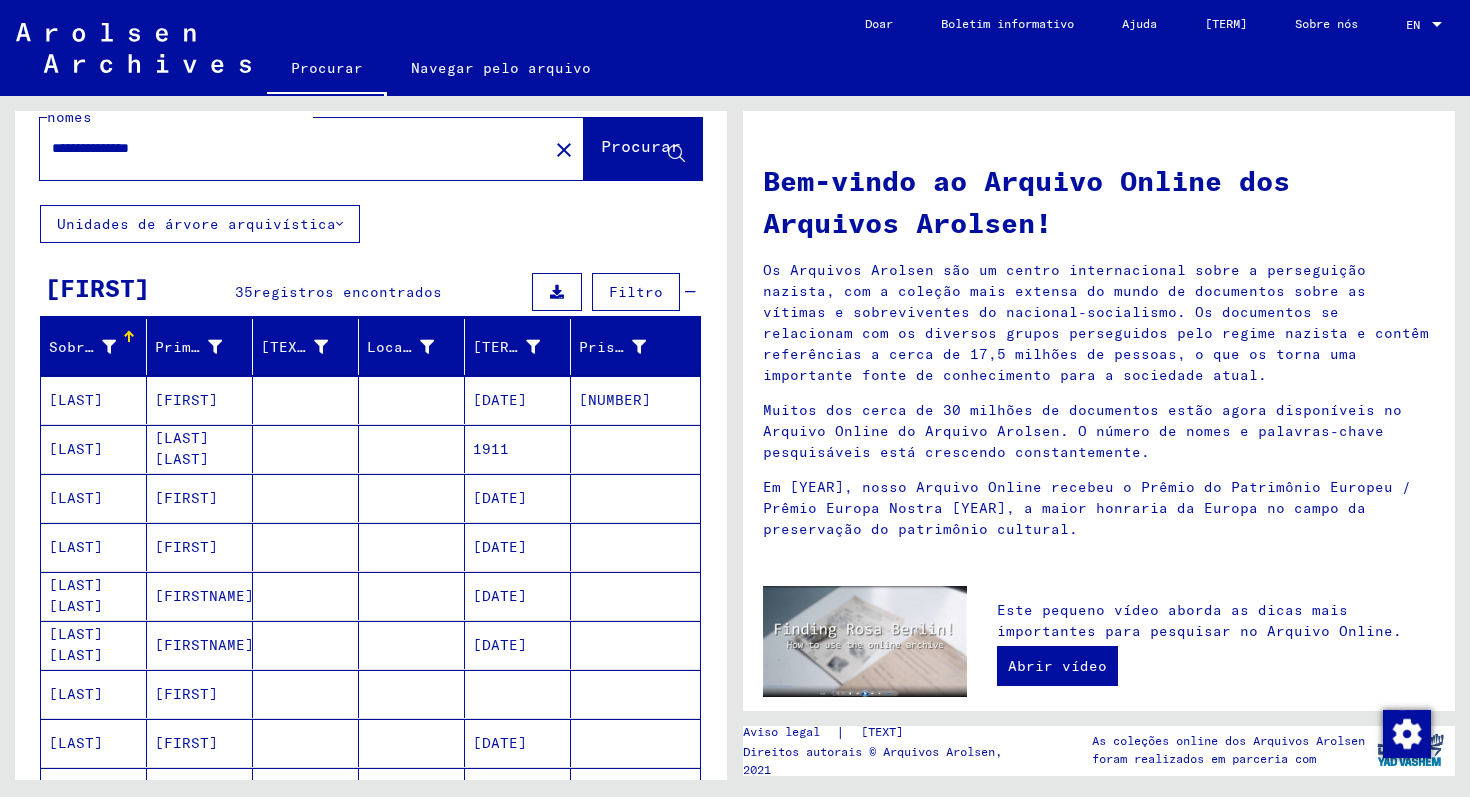 scroll, scrollTop: 48, scrollLeft: 0, axis: vertical 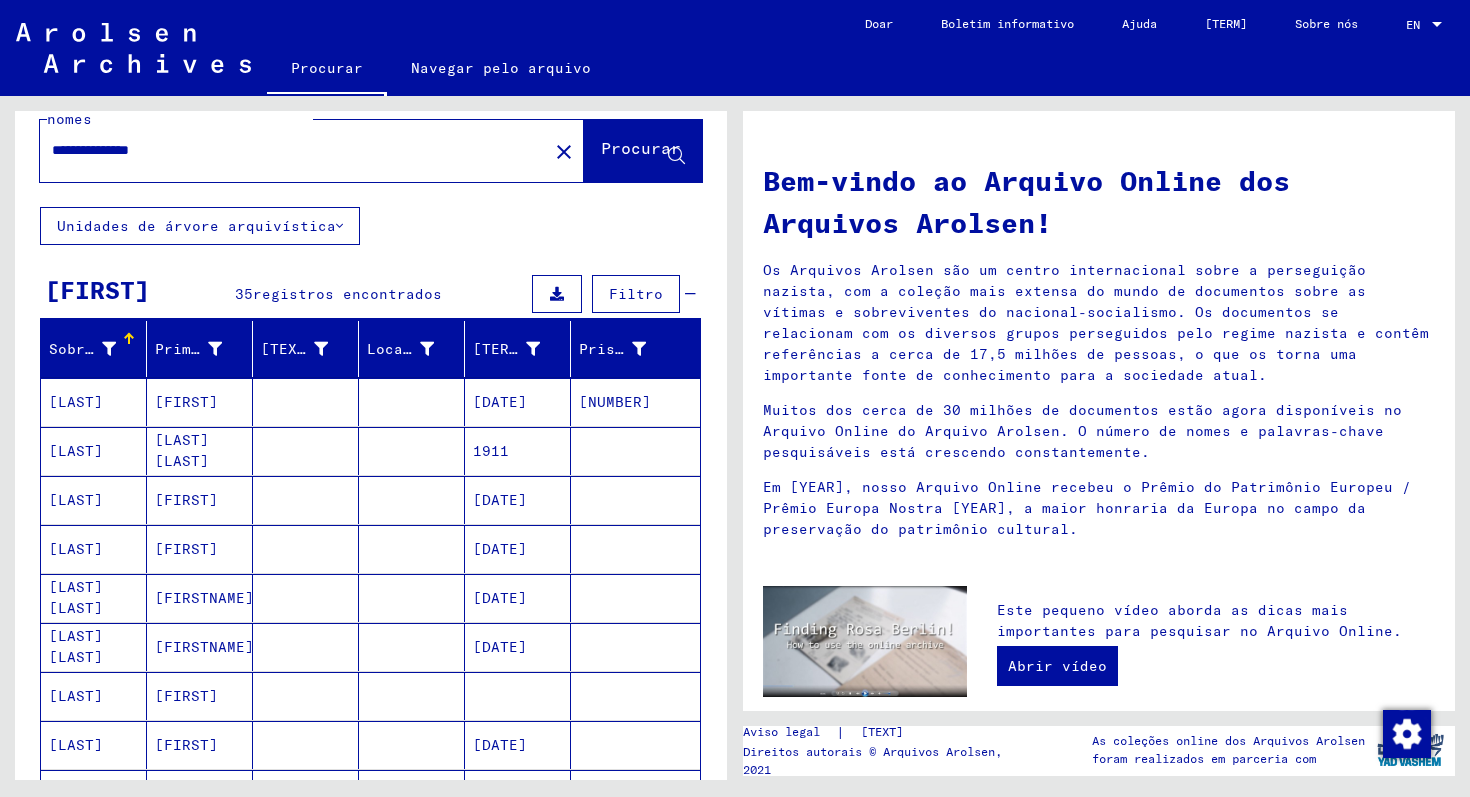 drag, startPoint x: 324, startPoint y: 151, endPoint x: 4, endPoint y: 153, distance: 320.00626 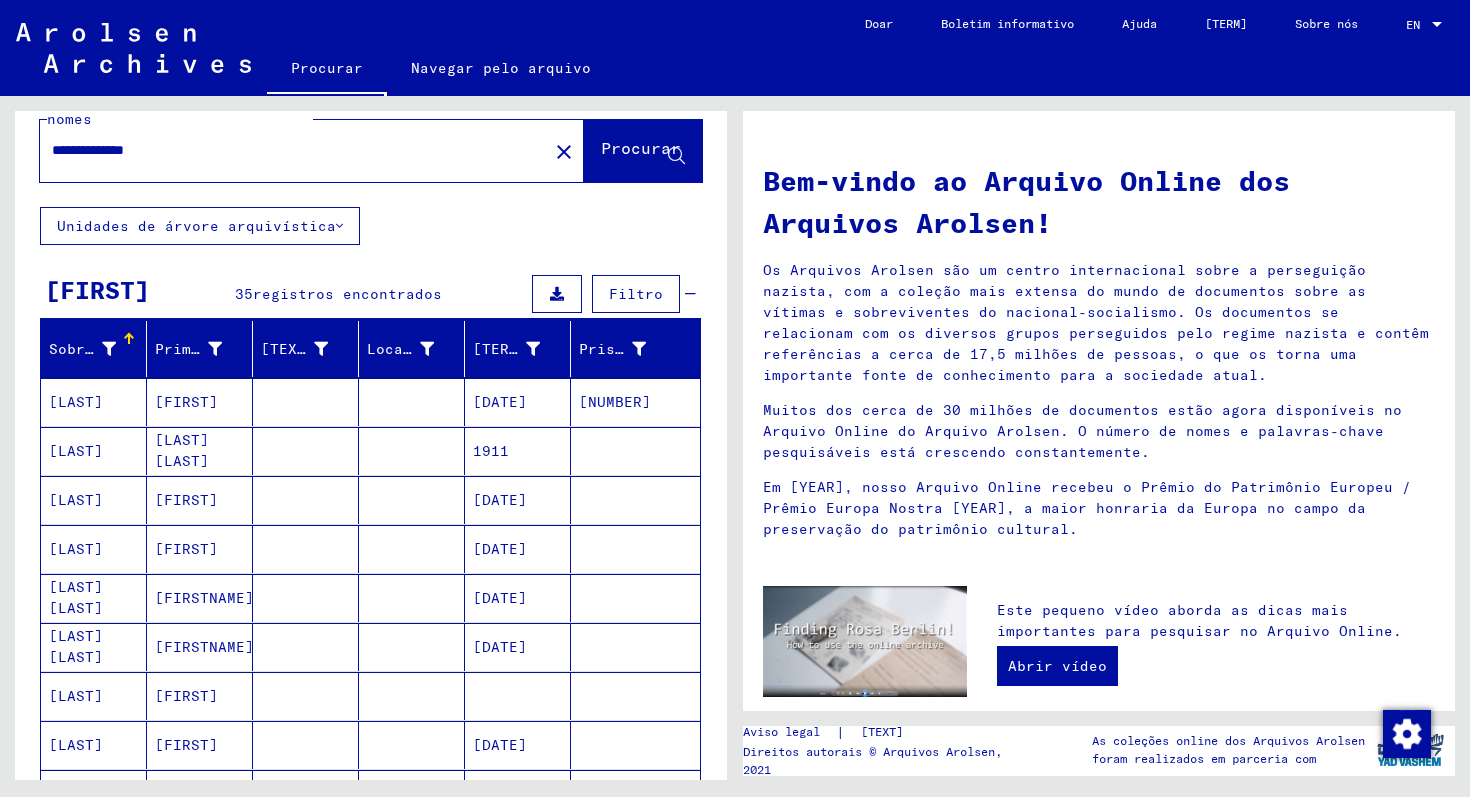 scroll, scrollTop: 0, scrollLeft: 0, axis: both 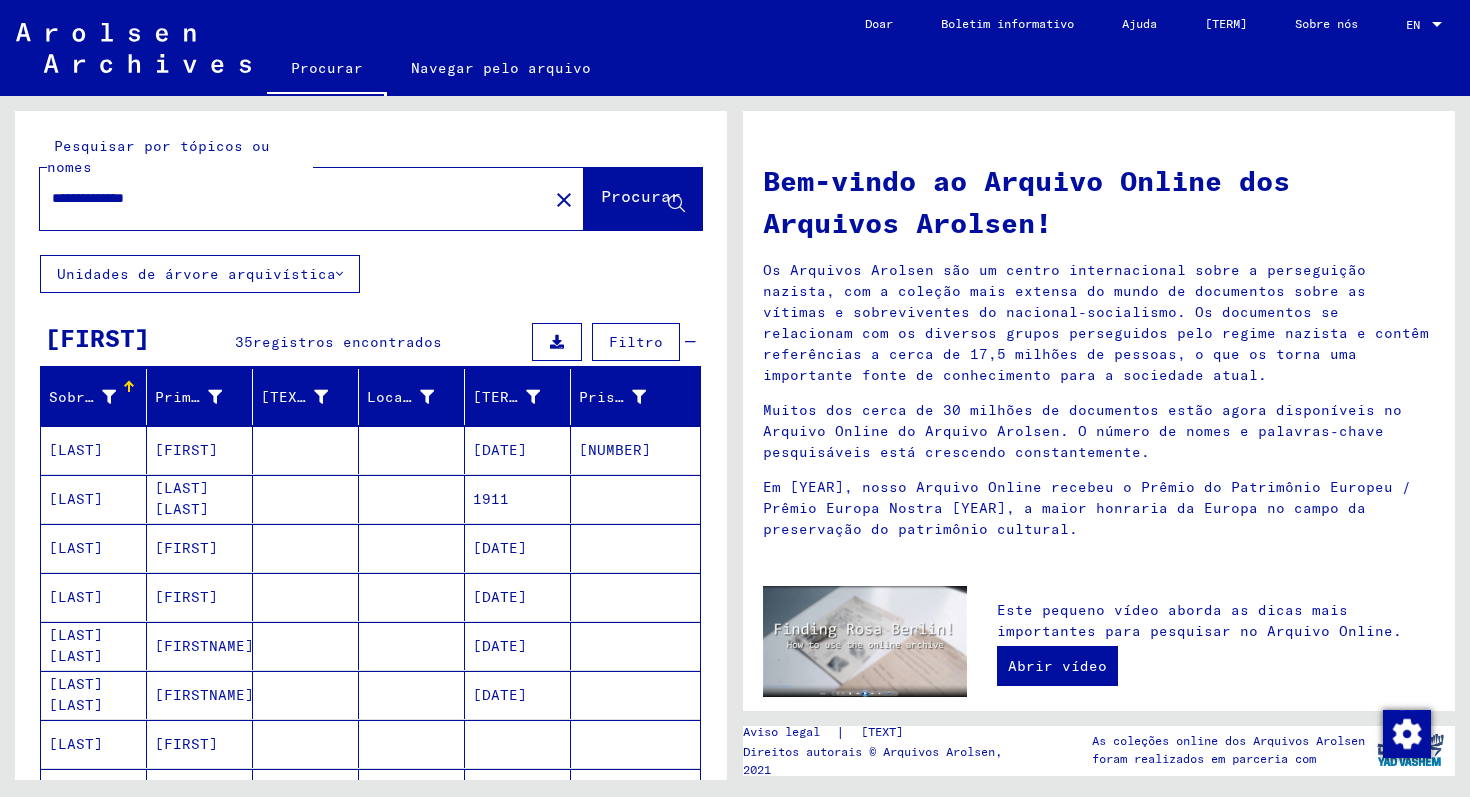 click on "Procurar" at bounding box center [641, 198] 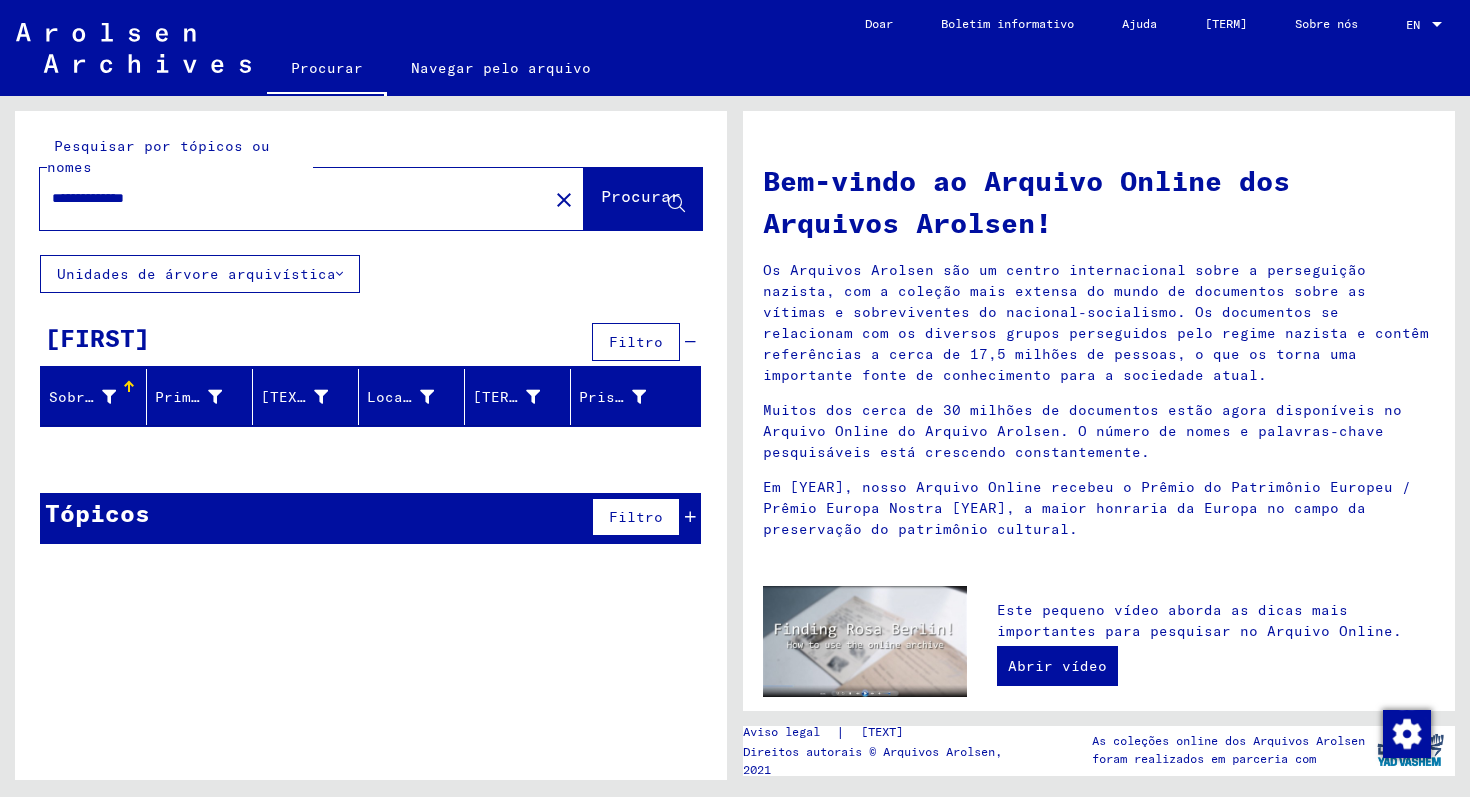 drag, startPoint x: 336, startPoint y: 199, endPoint x: 0, endPoint y: 192, distance: 336.0729 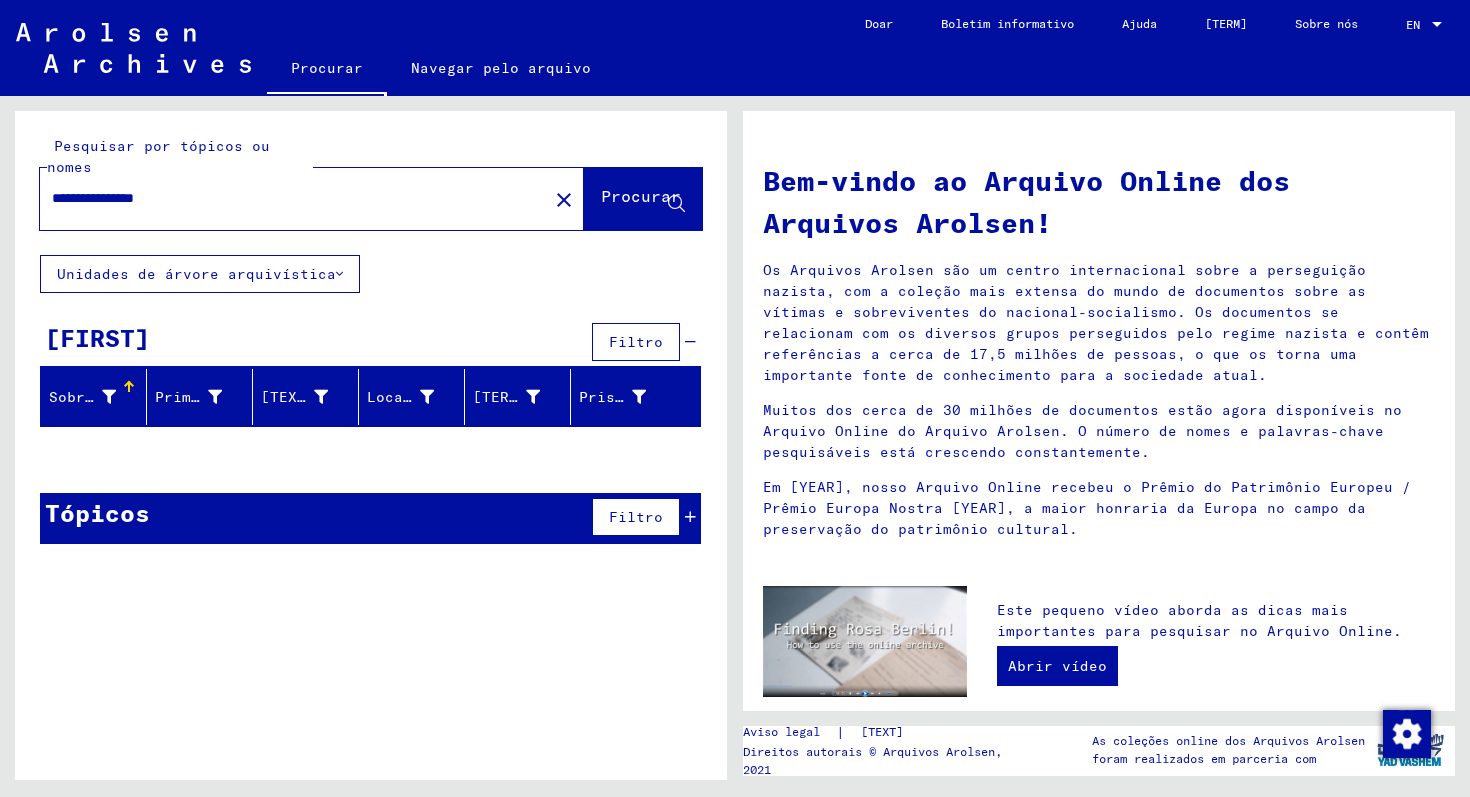 click on "**********" at bounding box center (288, 198) 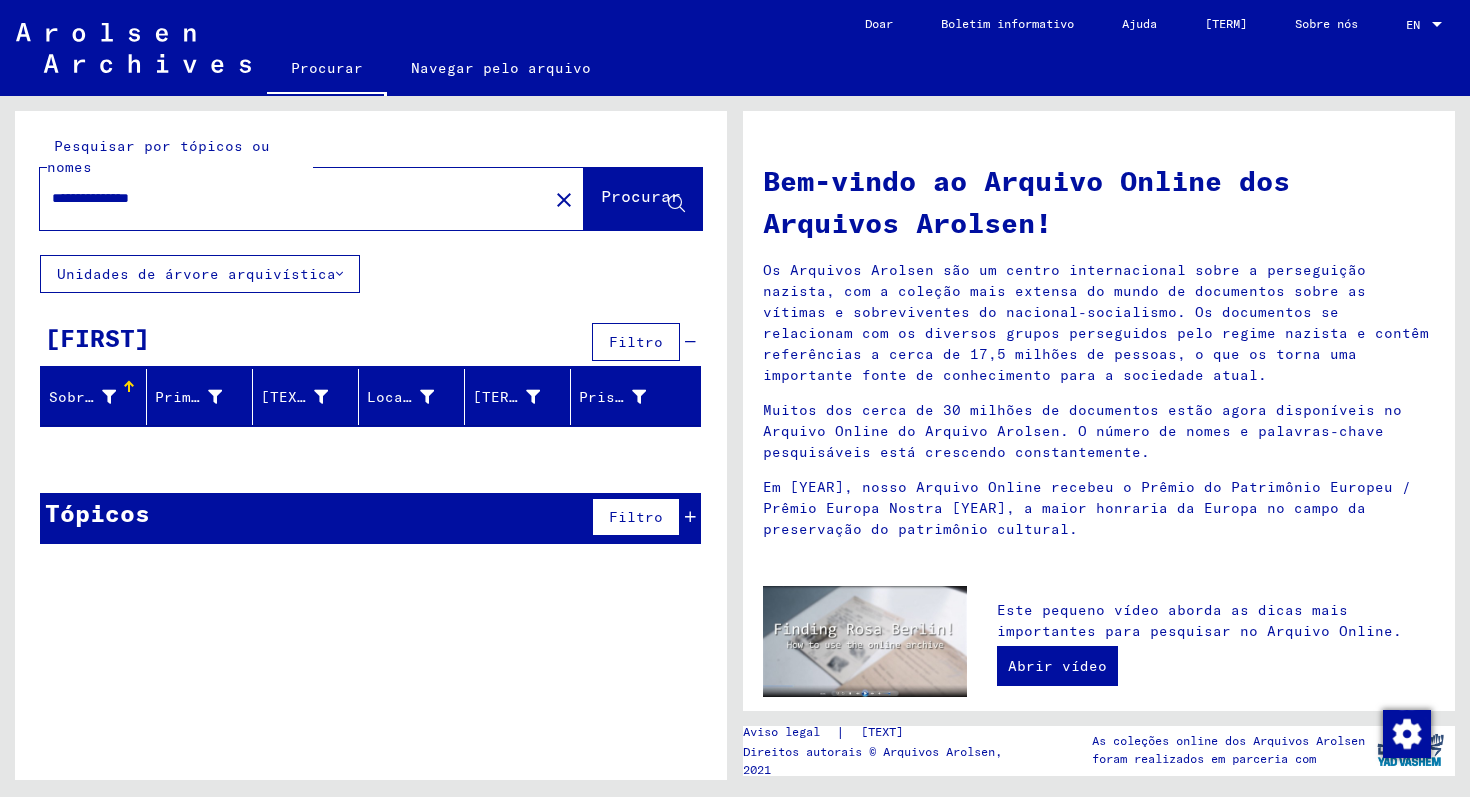 click on "Procurar" at bounding box center [643, 199] 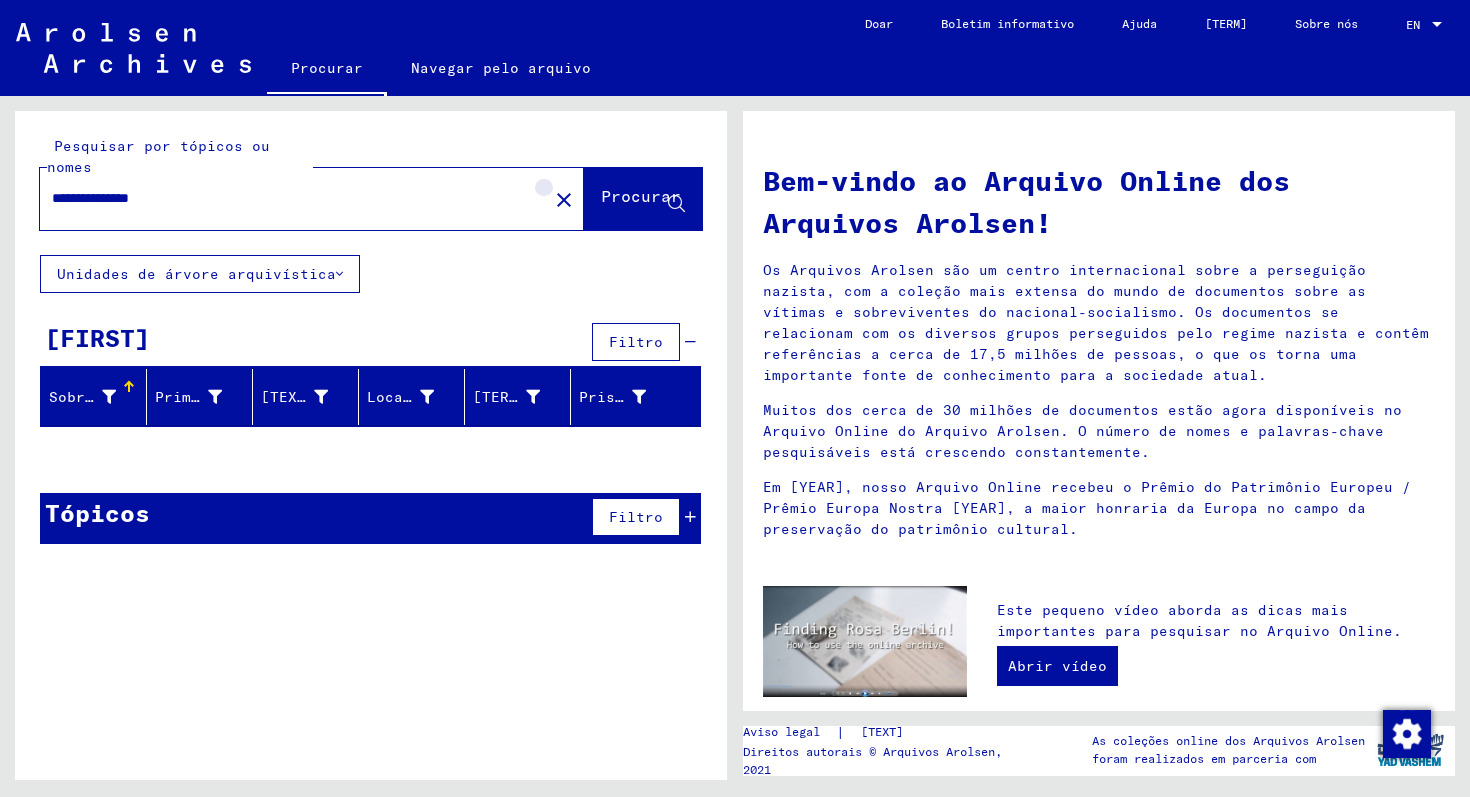 drag, startPoint x: 541, startPoint y: 198, endPoint x: 524, endPoint y: 199, distance: 17.029387 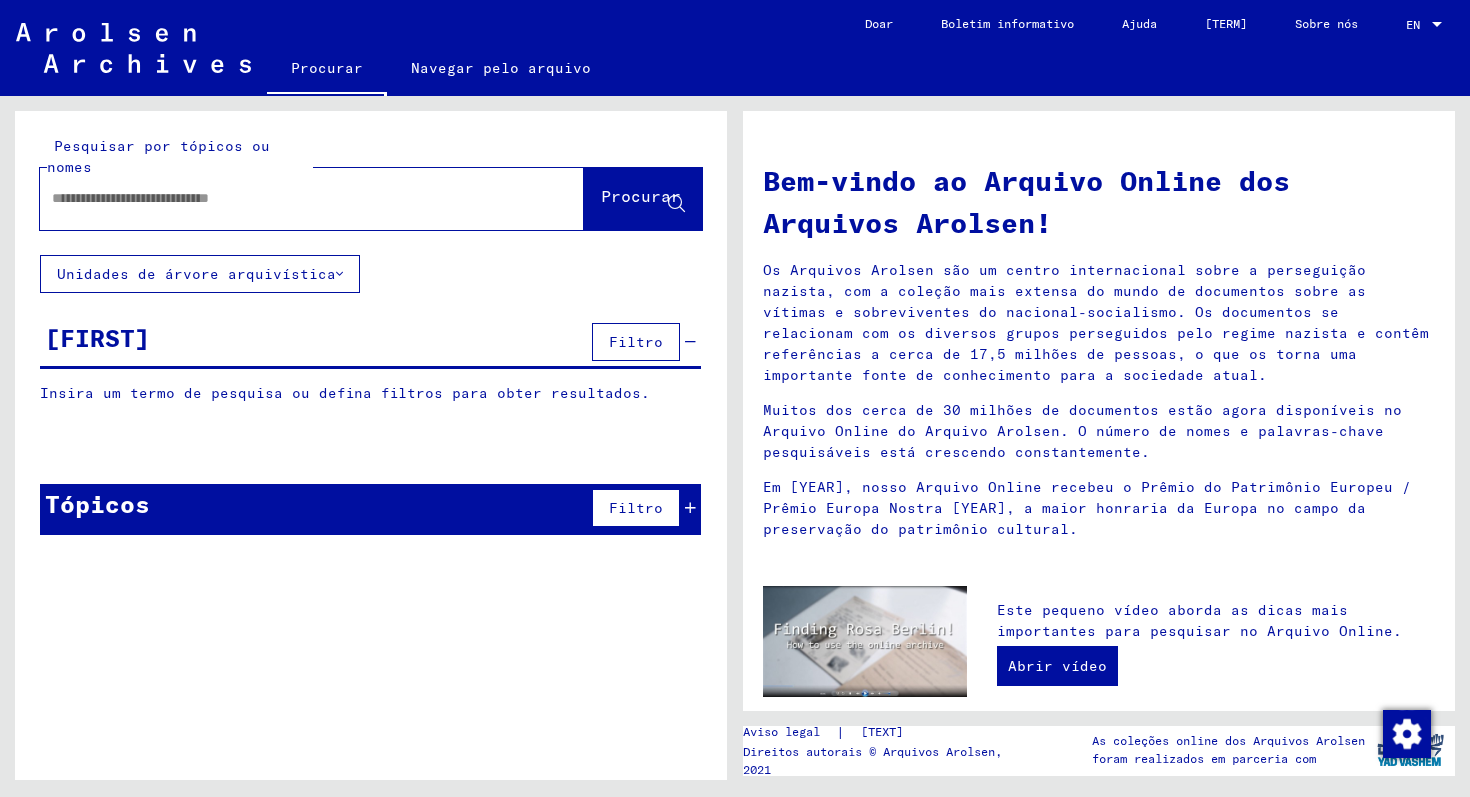 click at bounding box center (312, 199) 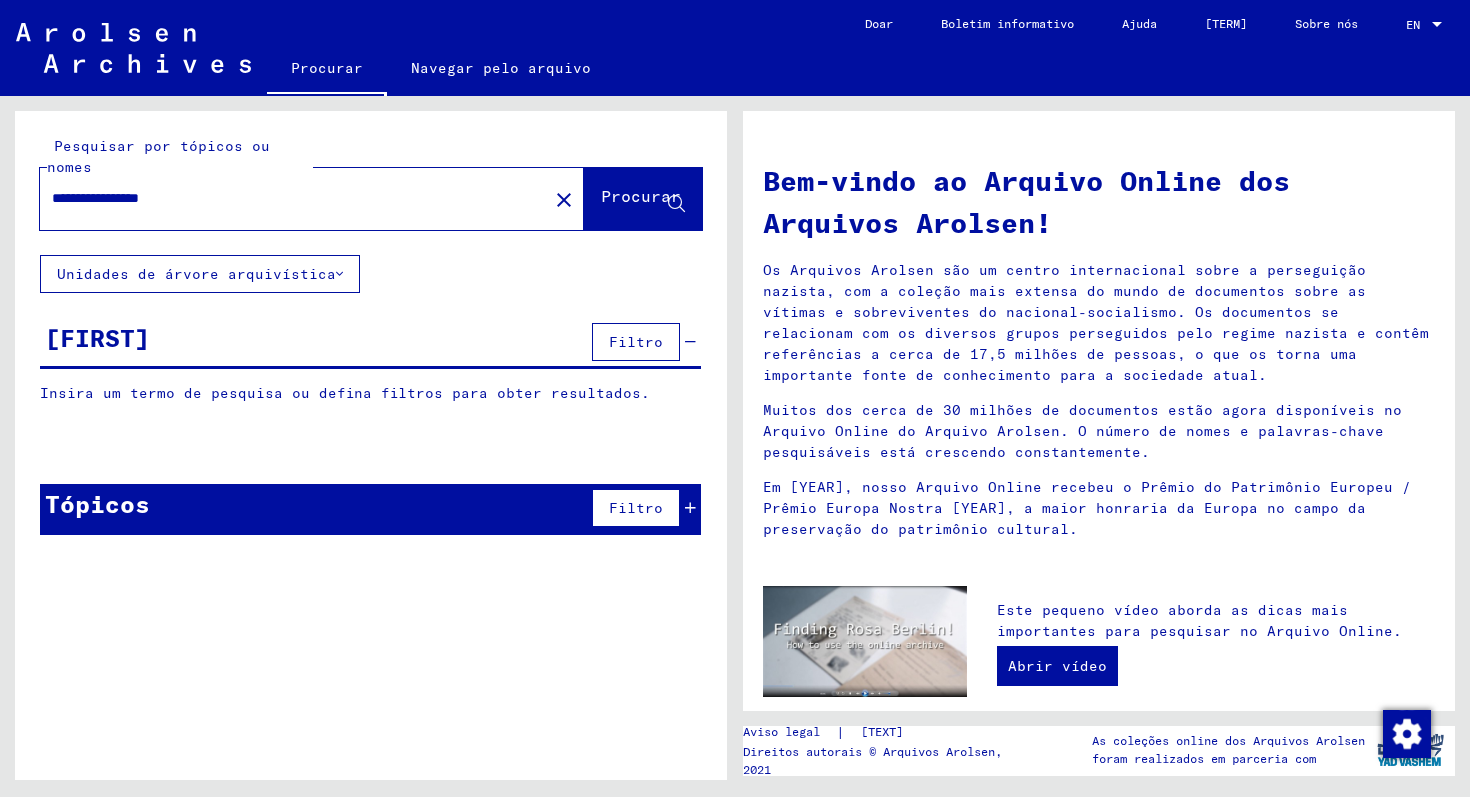 click on "Procurar" at bounding box center [641, 196] 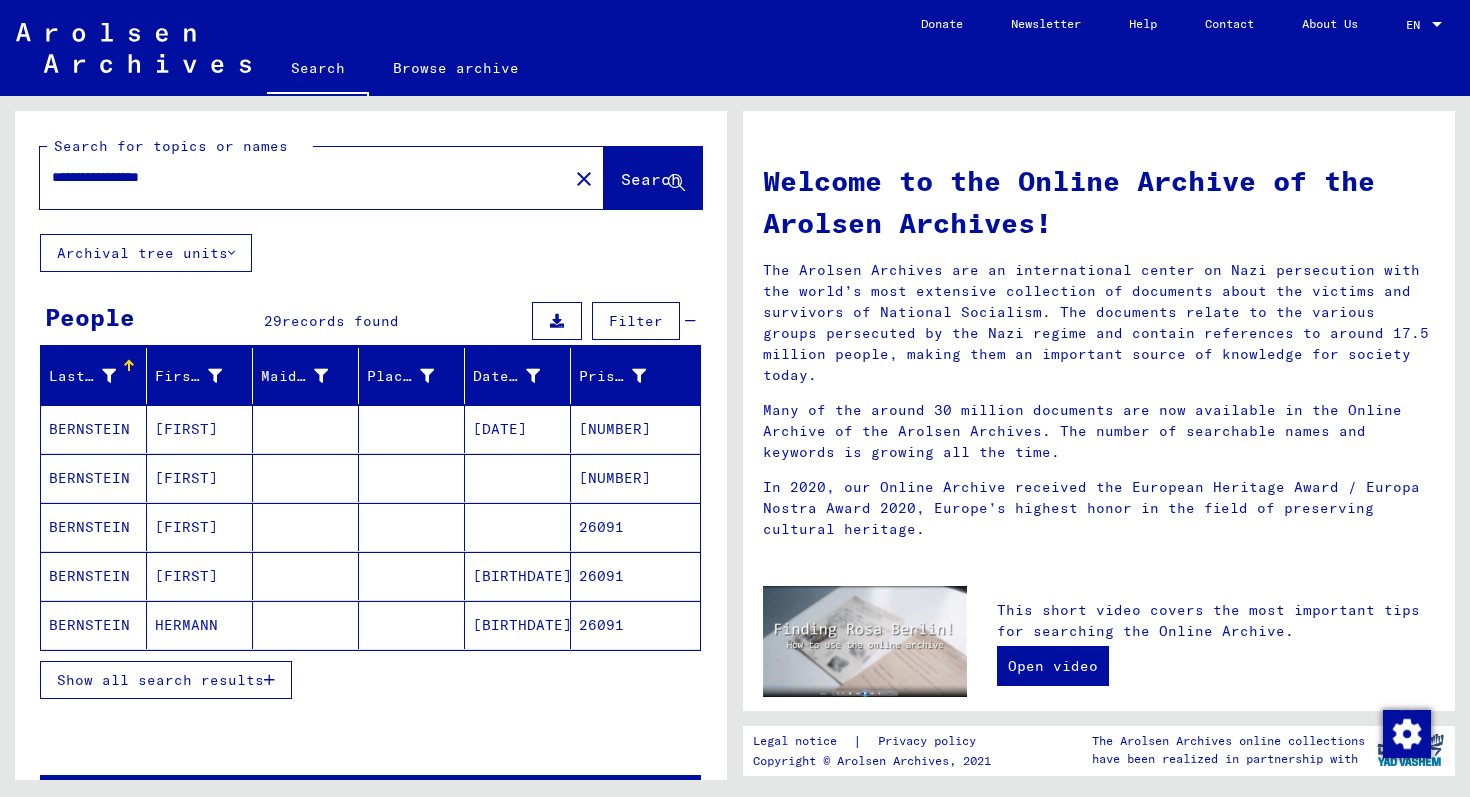 click on "Show all search results" at bounding box center (160, 680) 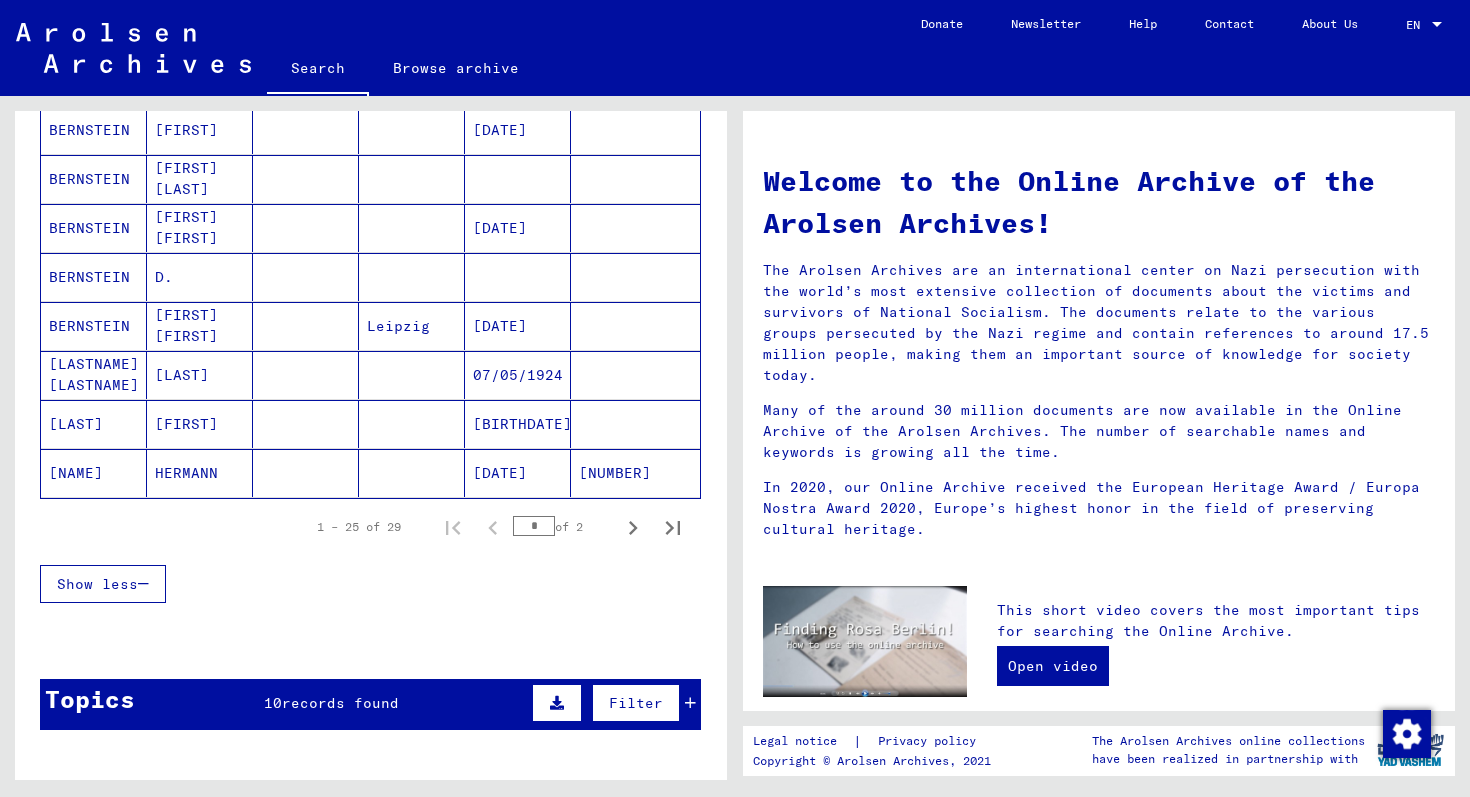 scroll, scrollTop: 1177, scrollLeft: 0, axis: vertical 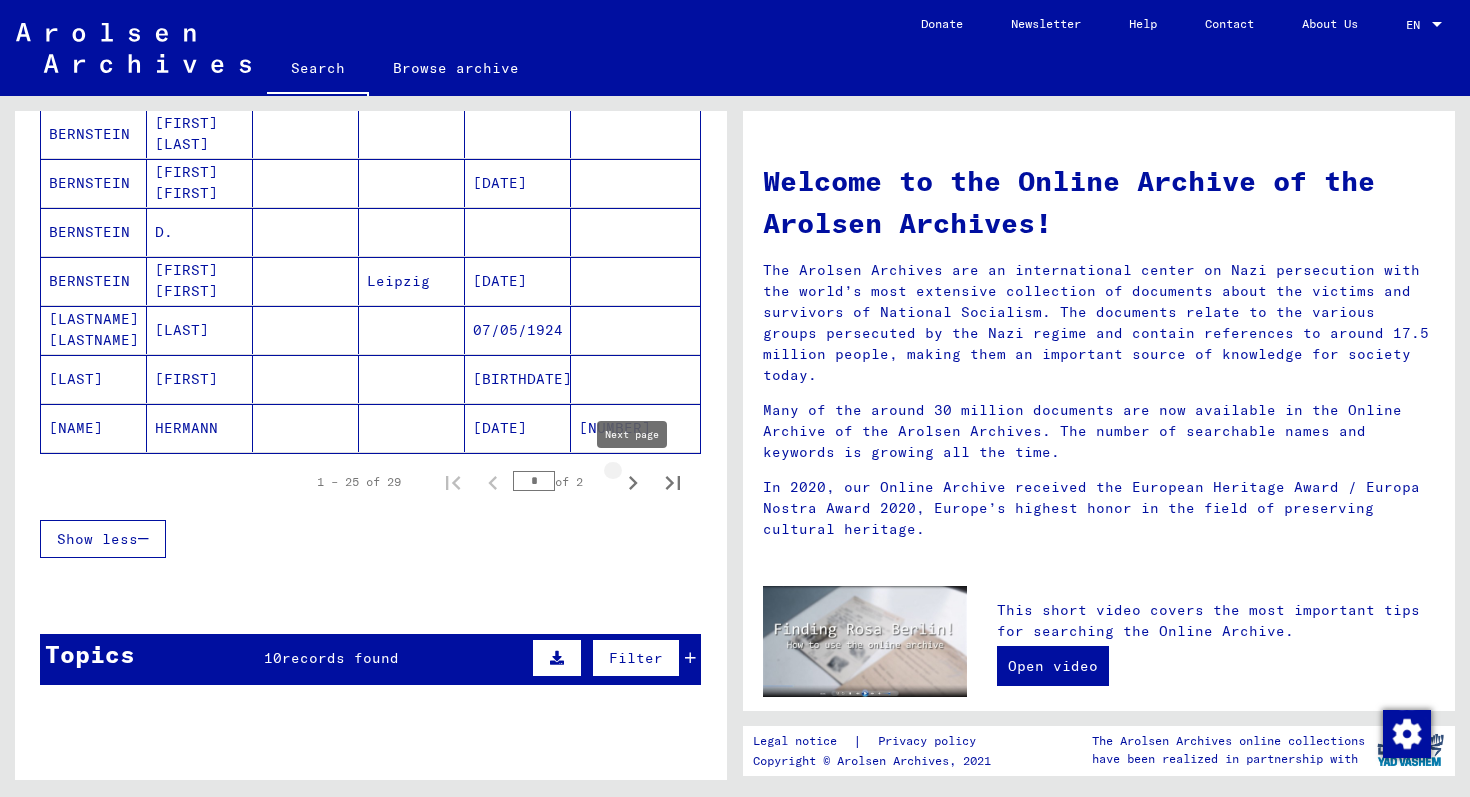 click at bounding box center [633, 483] 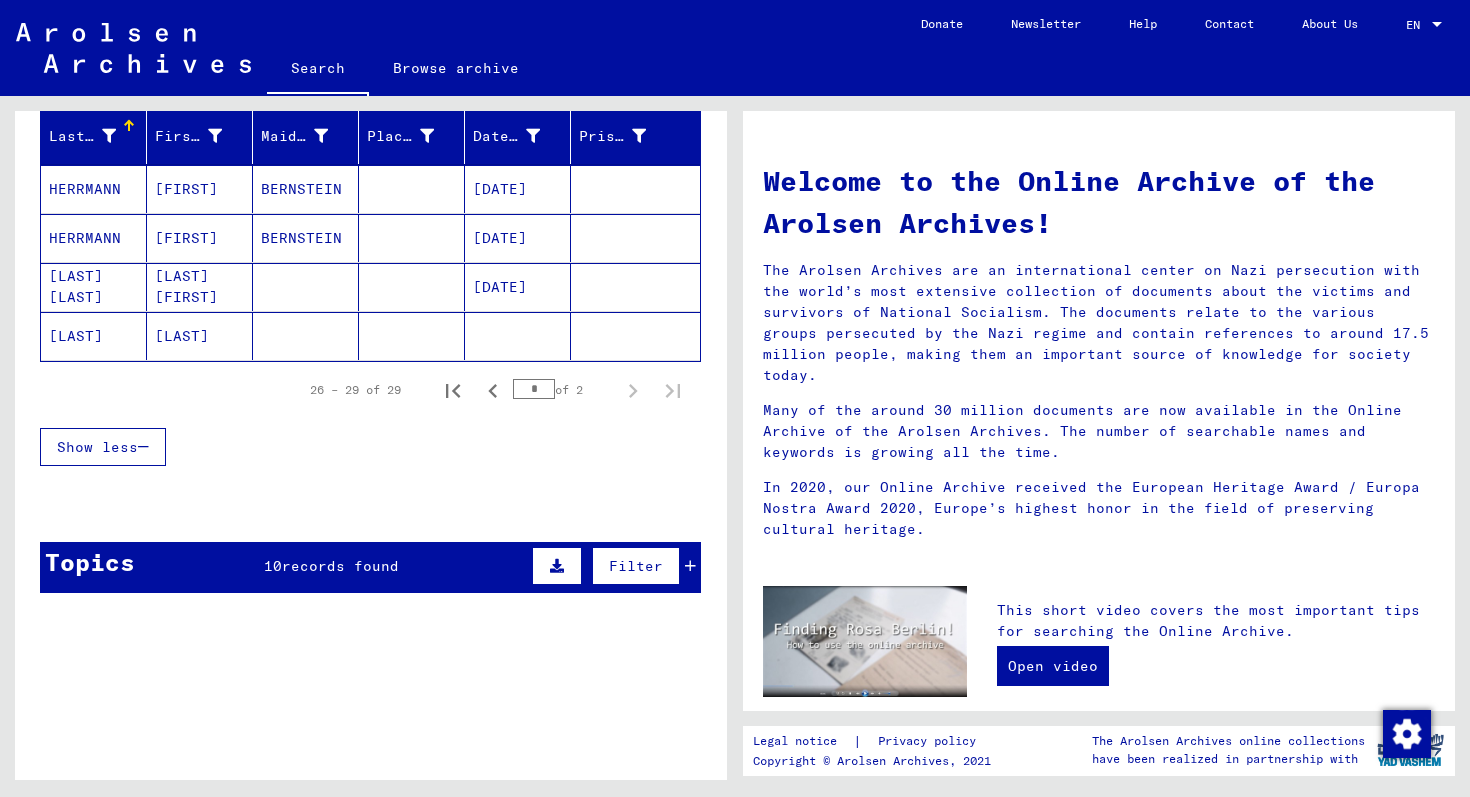 scroll, scrollTop: 233, scrollLeft: 0, axis: vertical 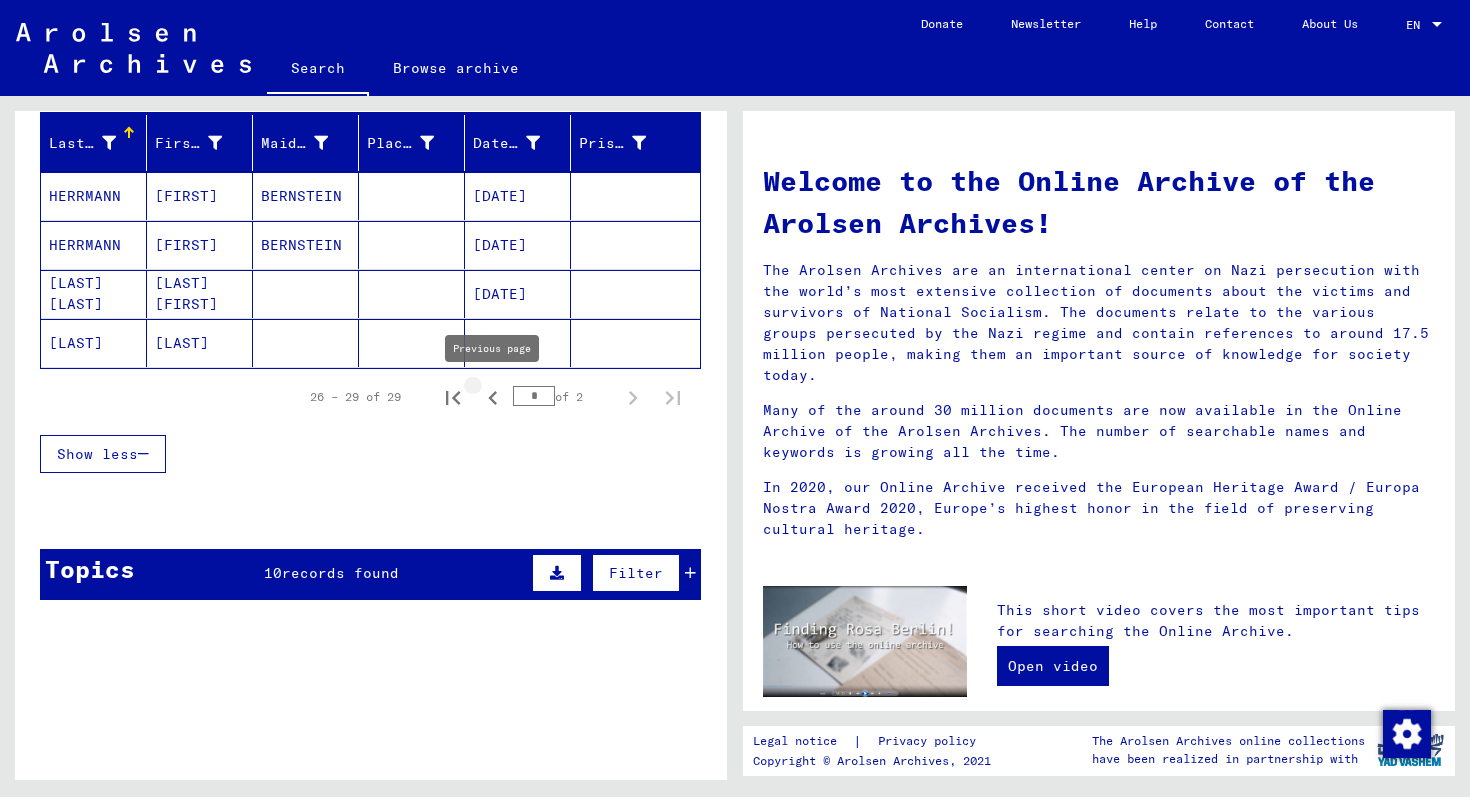 click at bounding box center [493, 398] 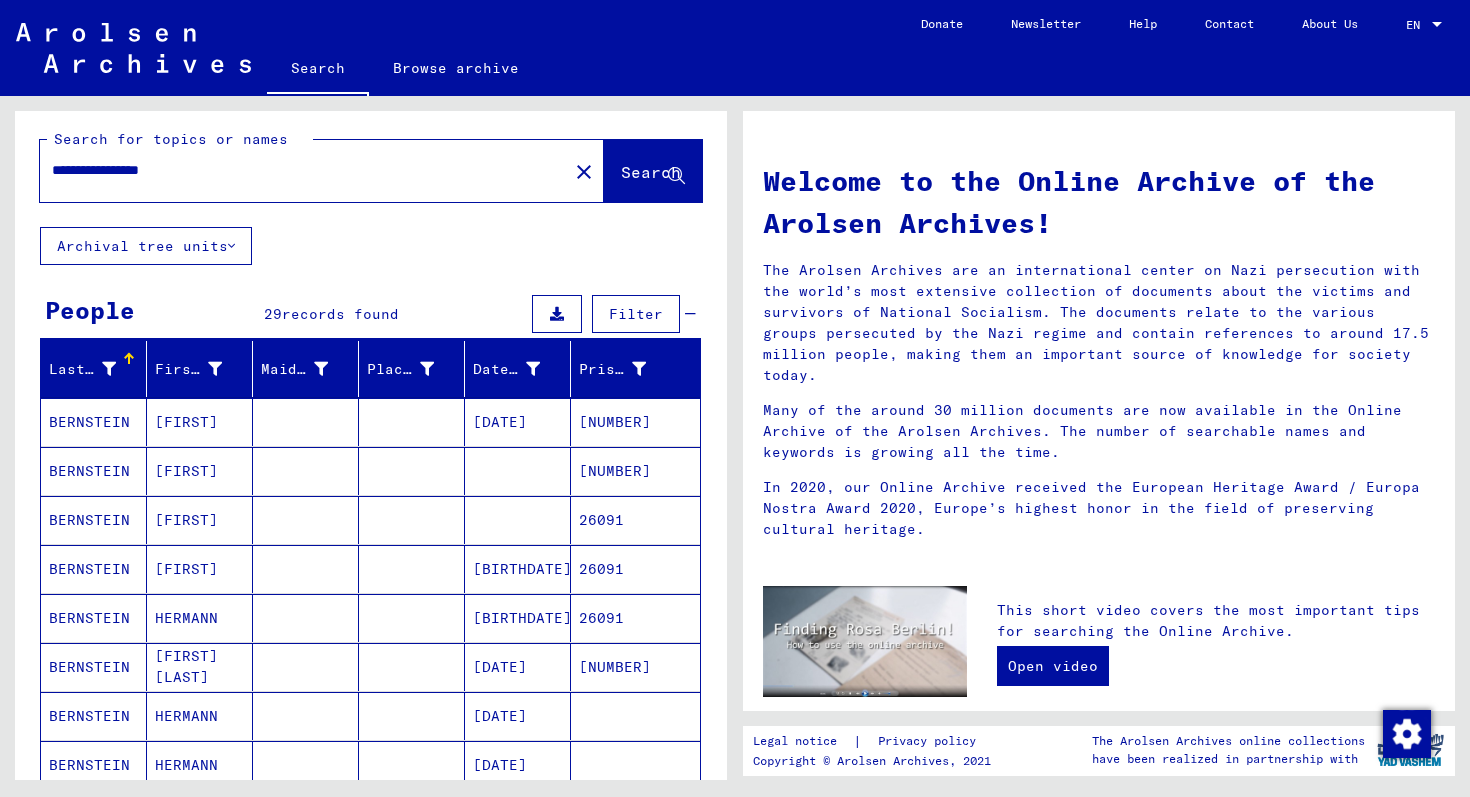 scroll, scrollTop: 0, scrollLeft: 0, axis: both 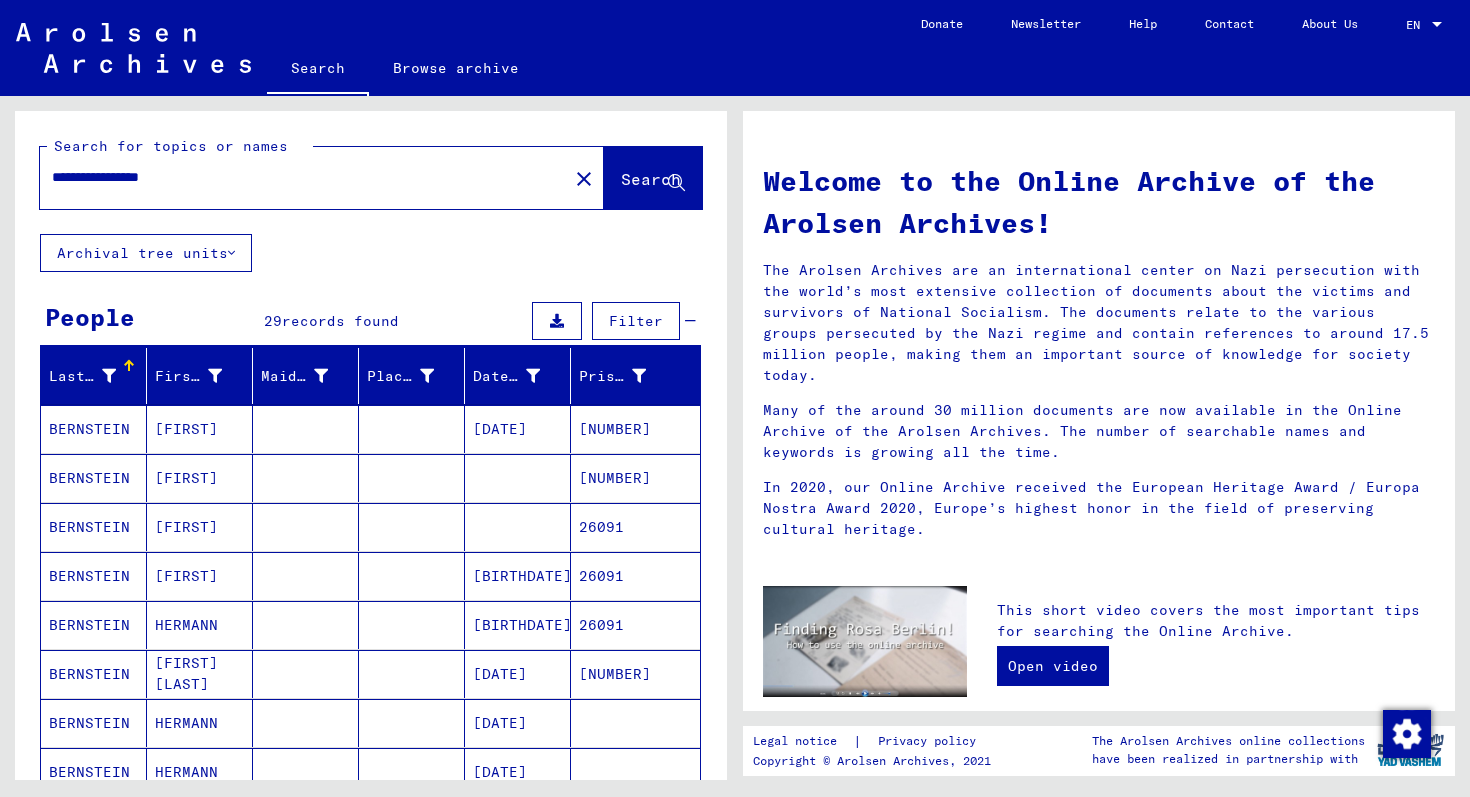 click on "close" at bounding box center (584, 179) 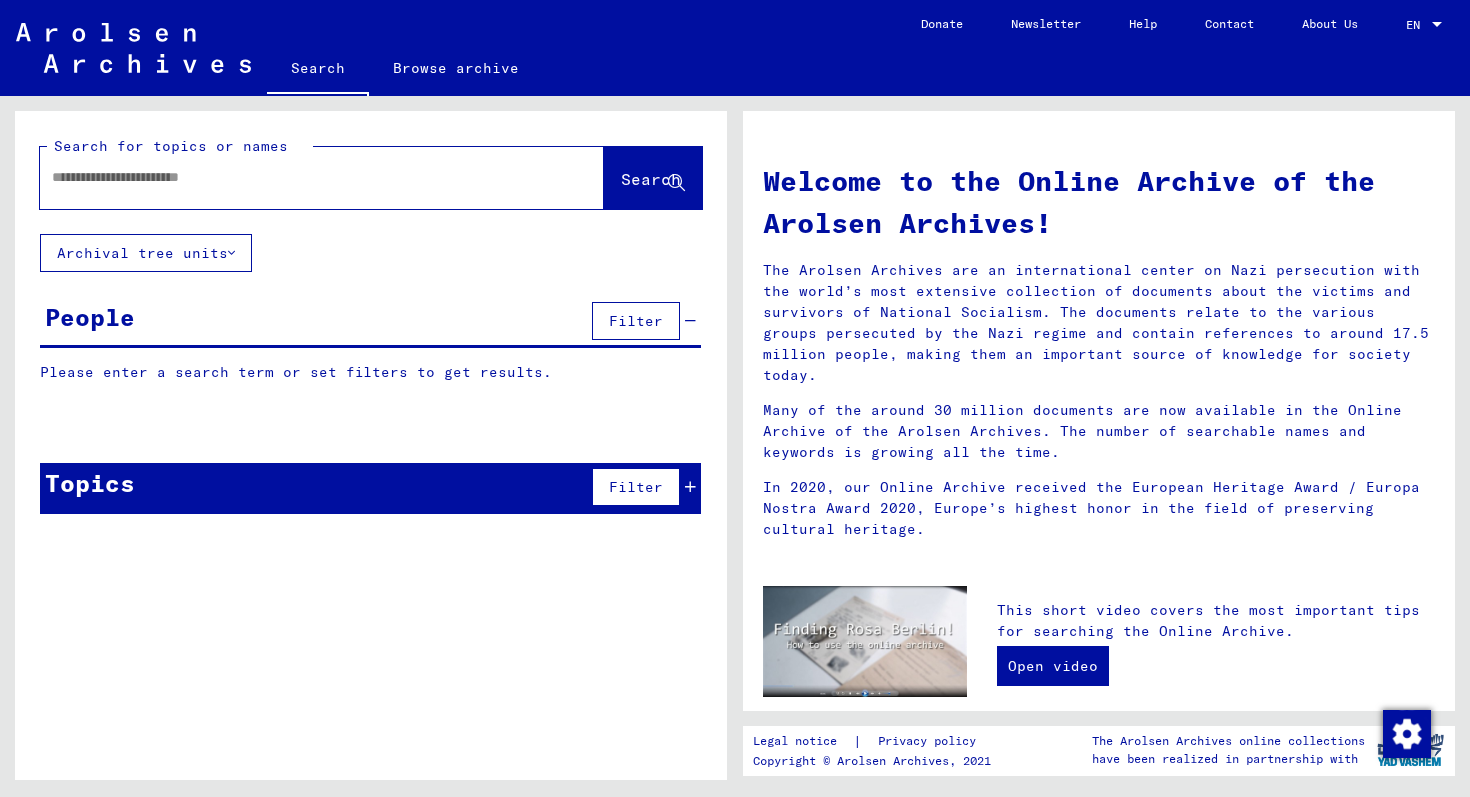 click at bounding box center (298, 177) 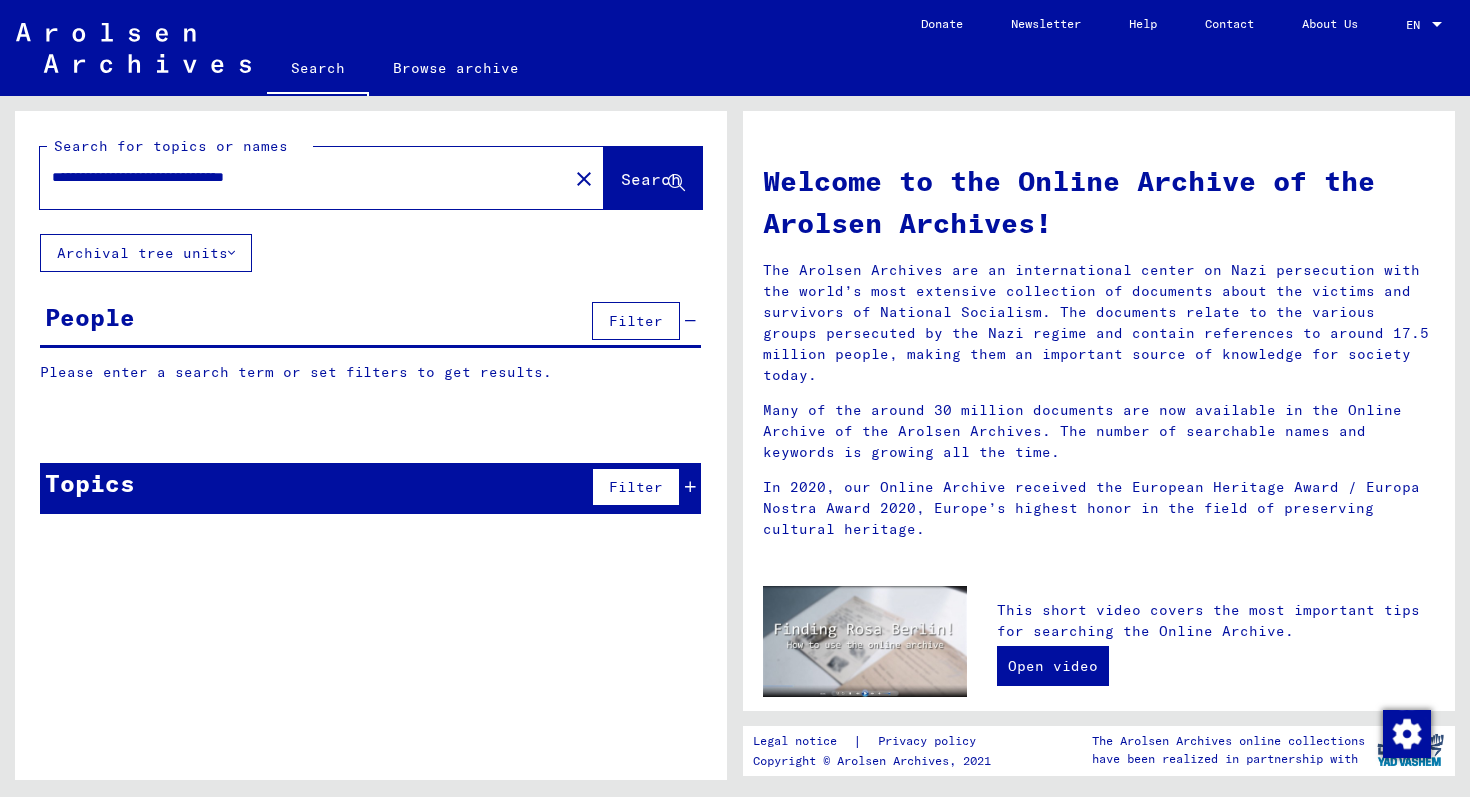 click on "Search" at bounding box center [651, 179] 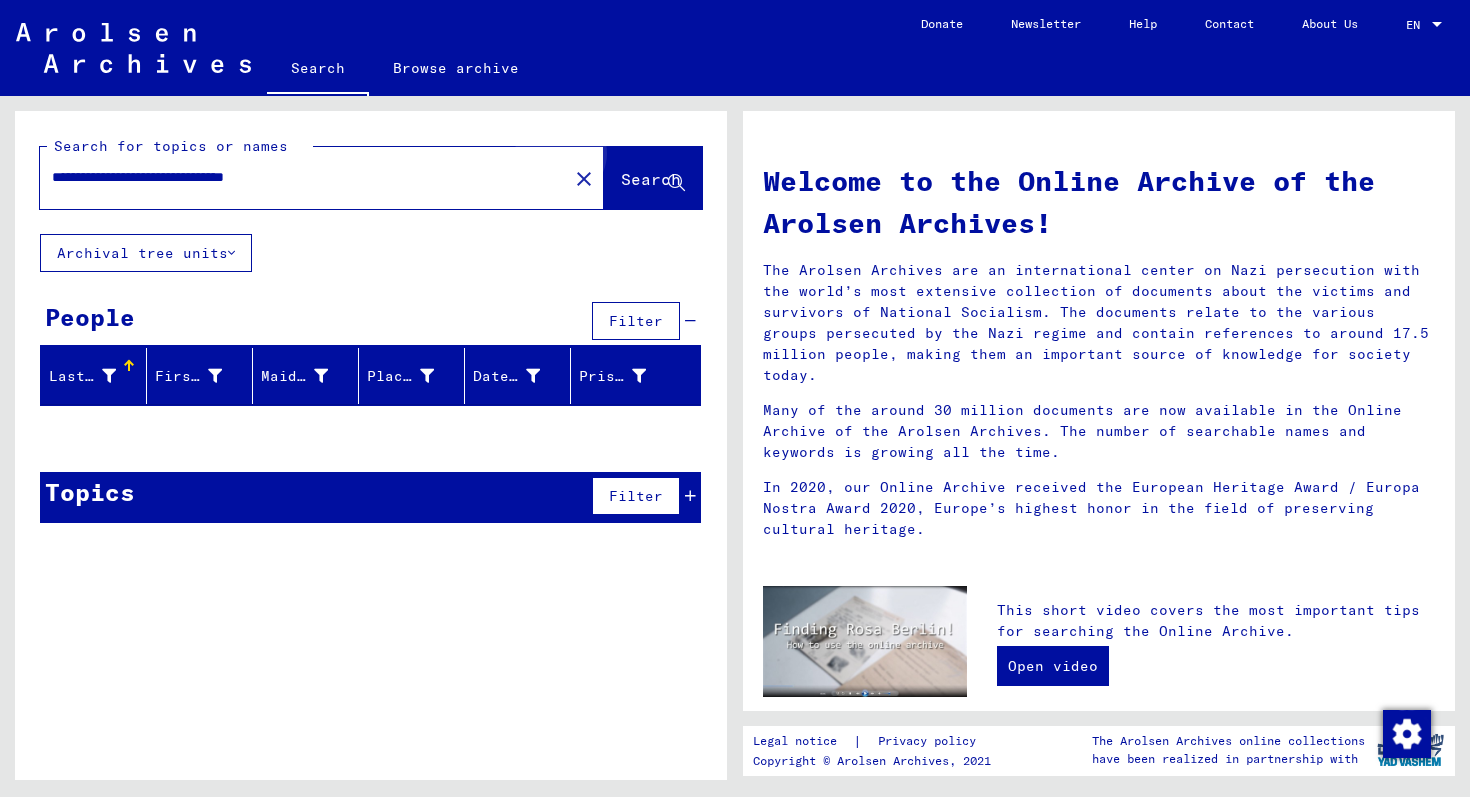click on "Search" at bounding box center (651, 179) 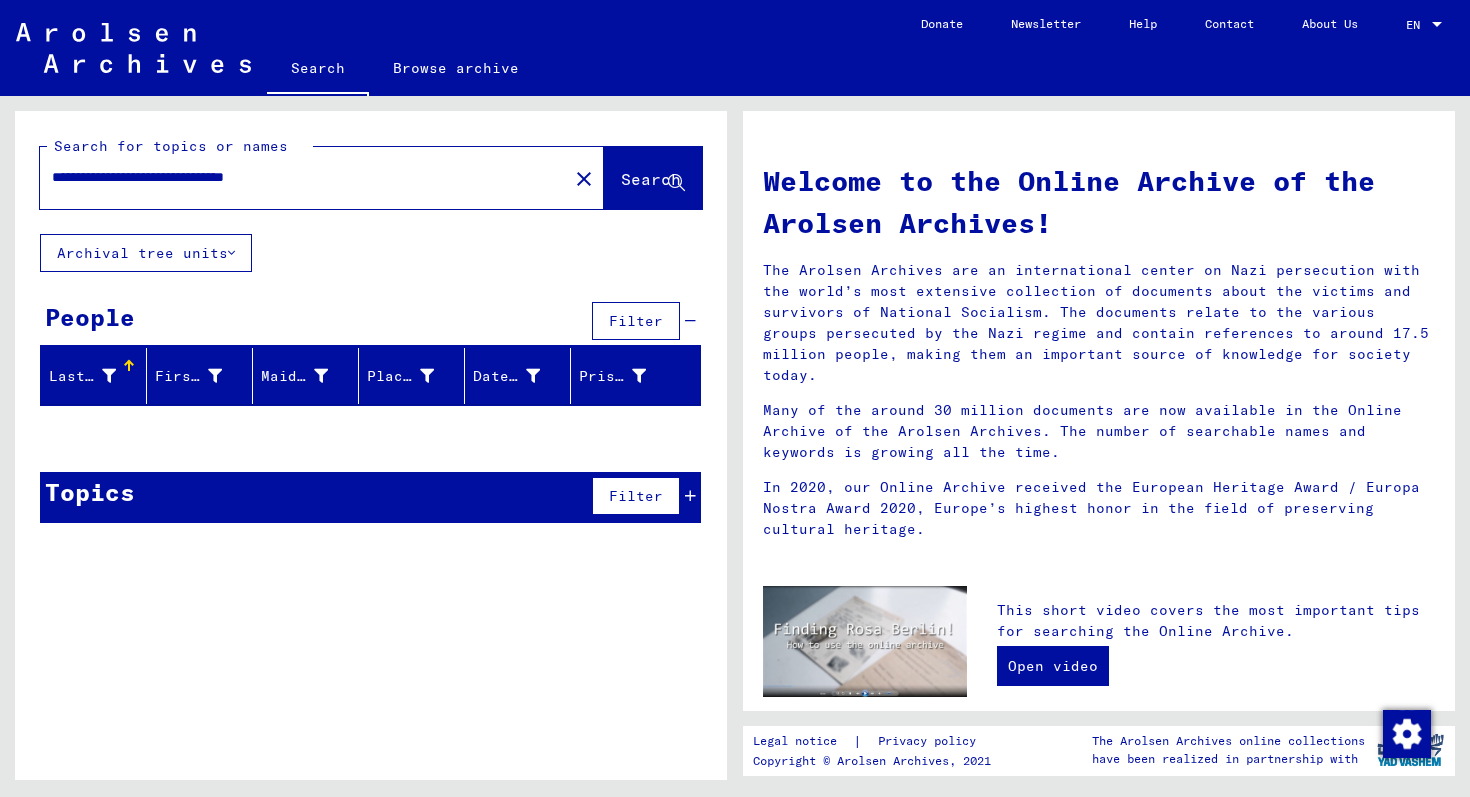 click on "**********" at bounding box center [298, 177] 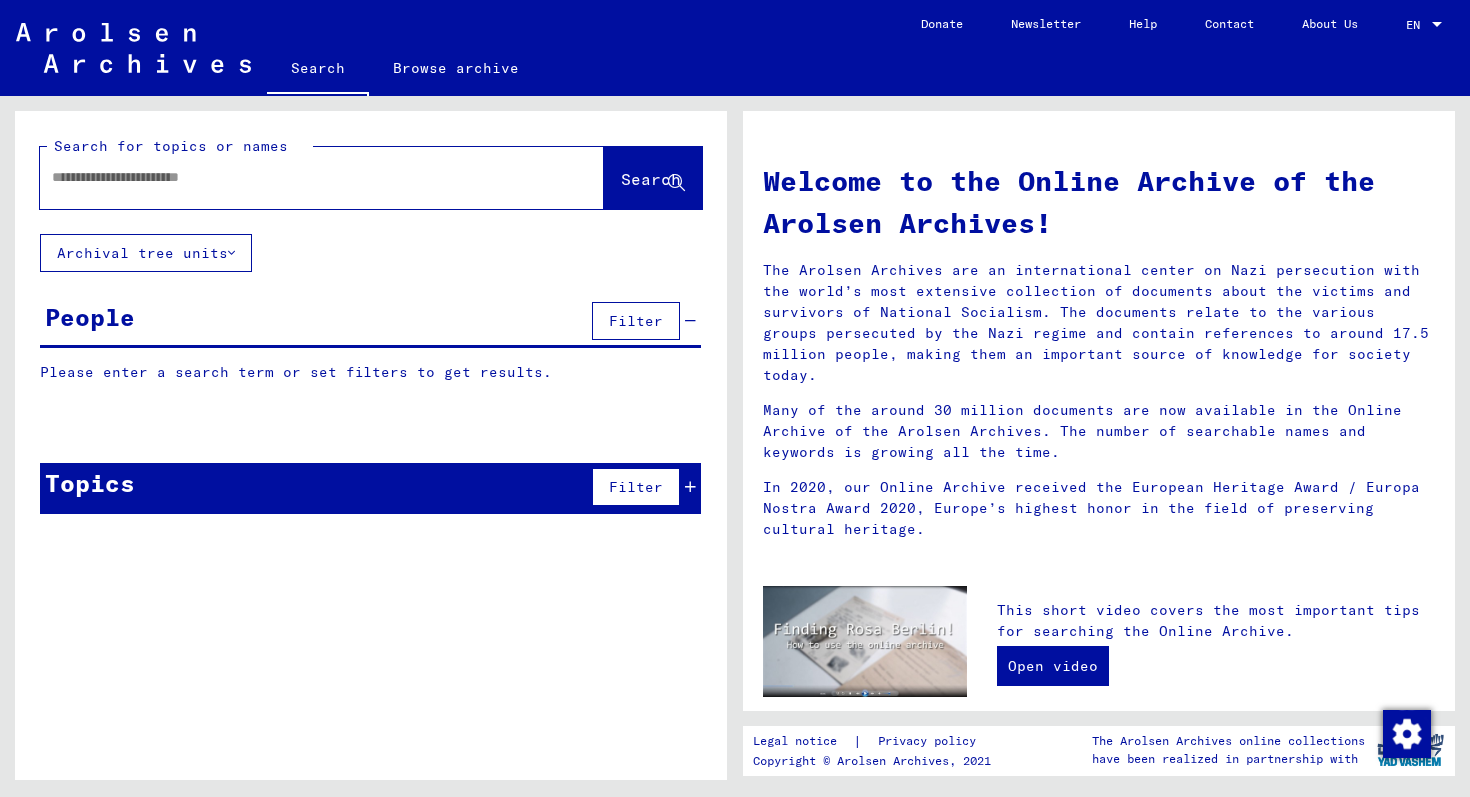 click at bounding box center [322, 178] 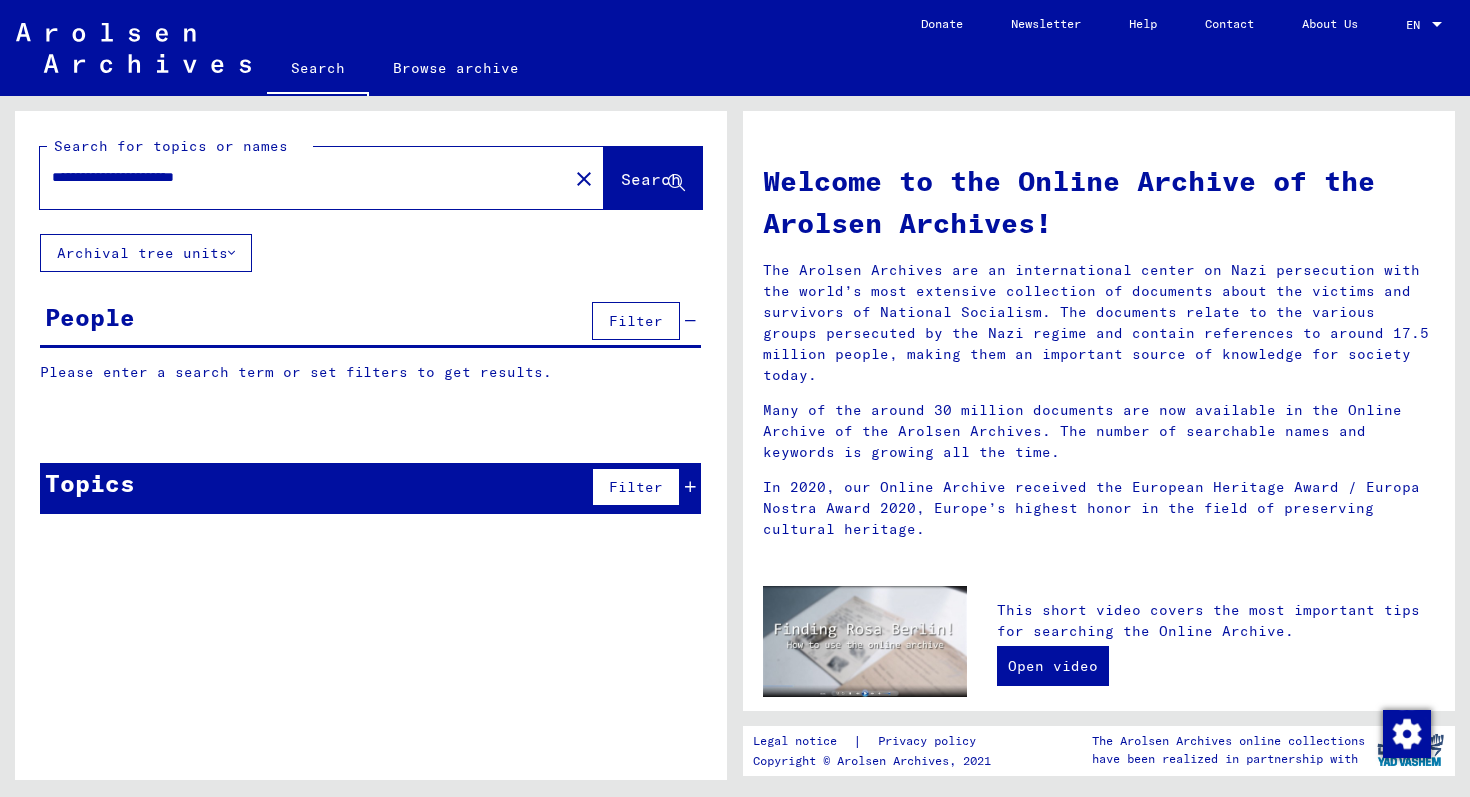 click at bounding box center [676, 183] 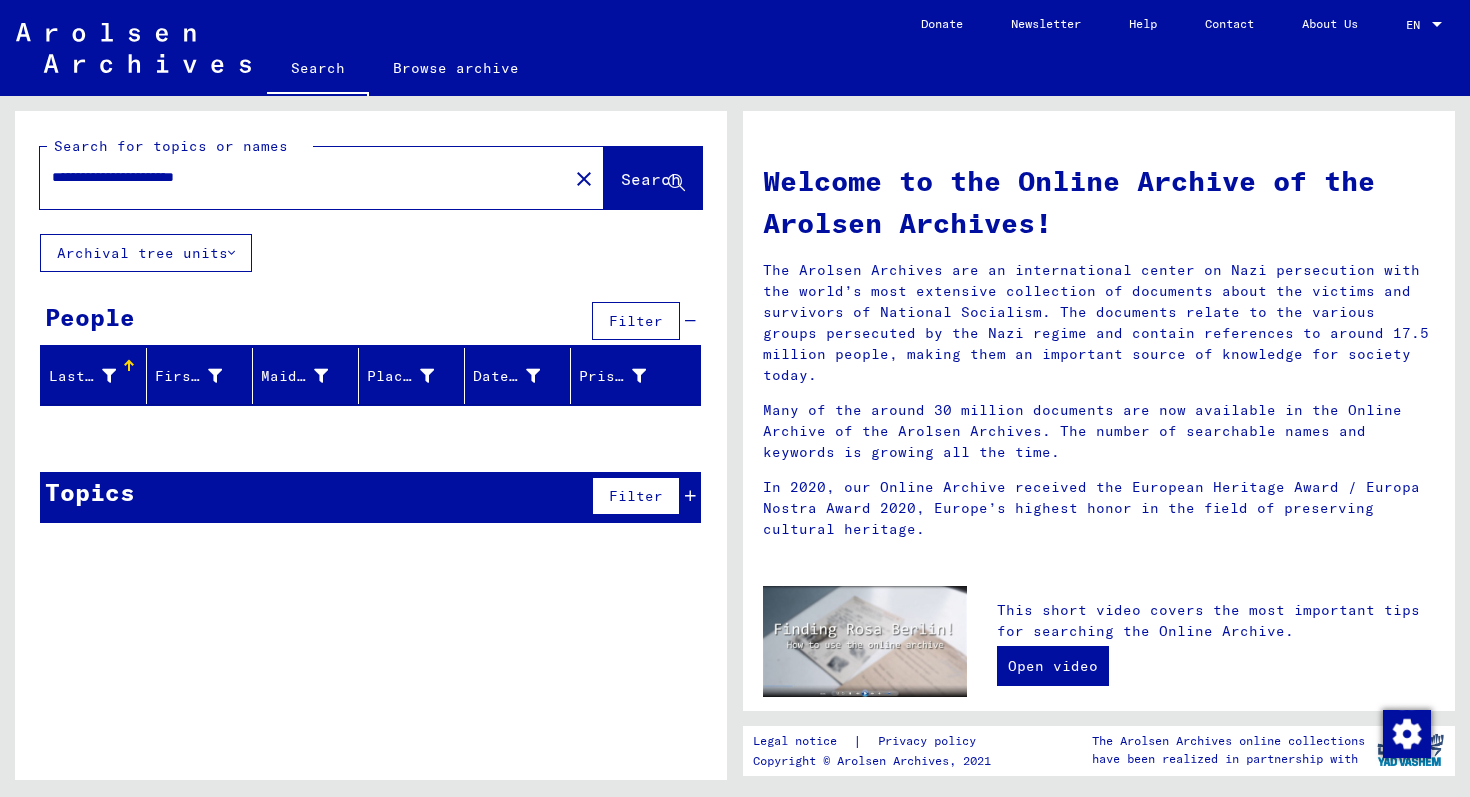 drag, startPoint x: 286, startPoint y: 176, endPoint x: 373, endPoint y: 186, distance: 87.57283 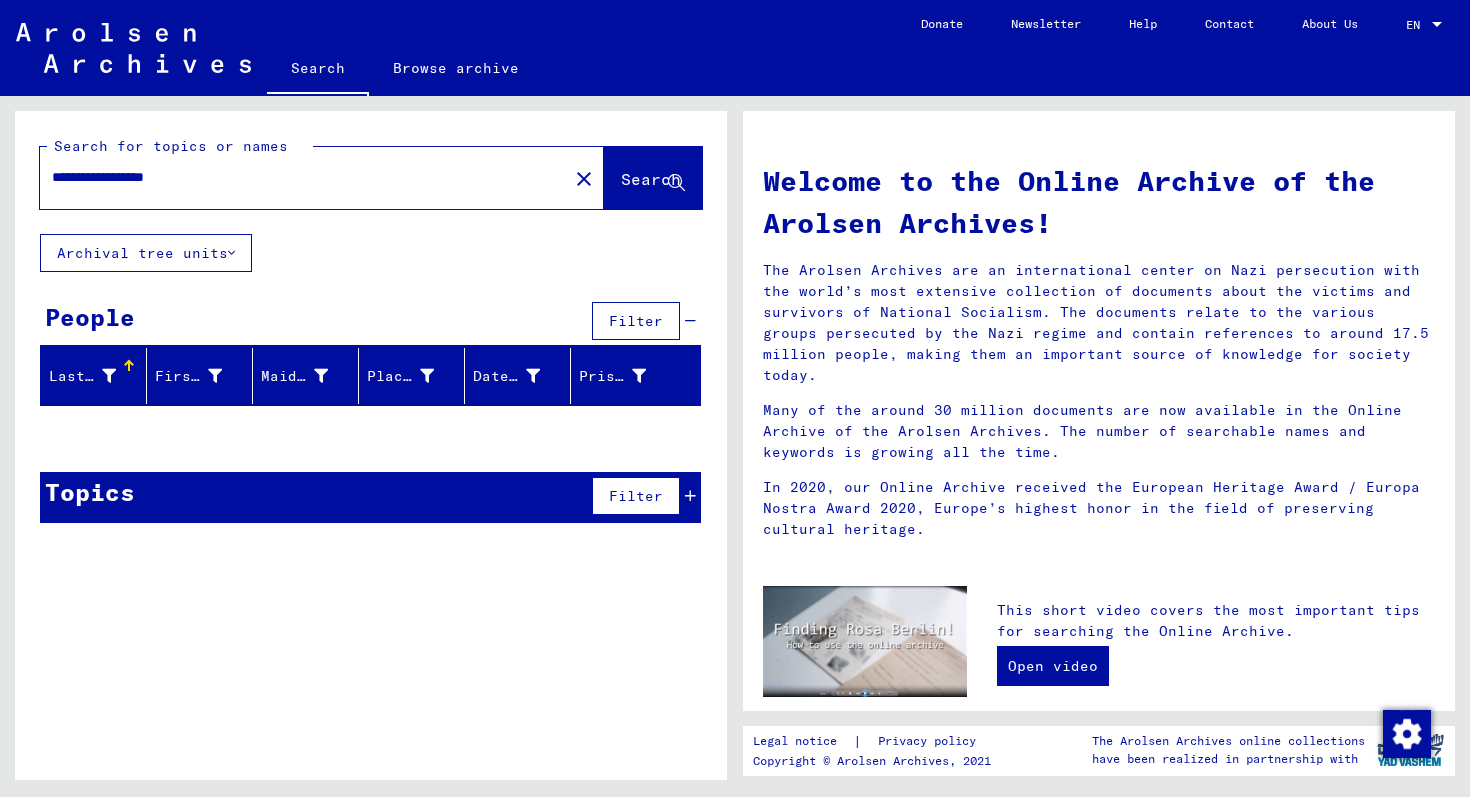 type on "**********" 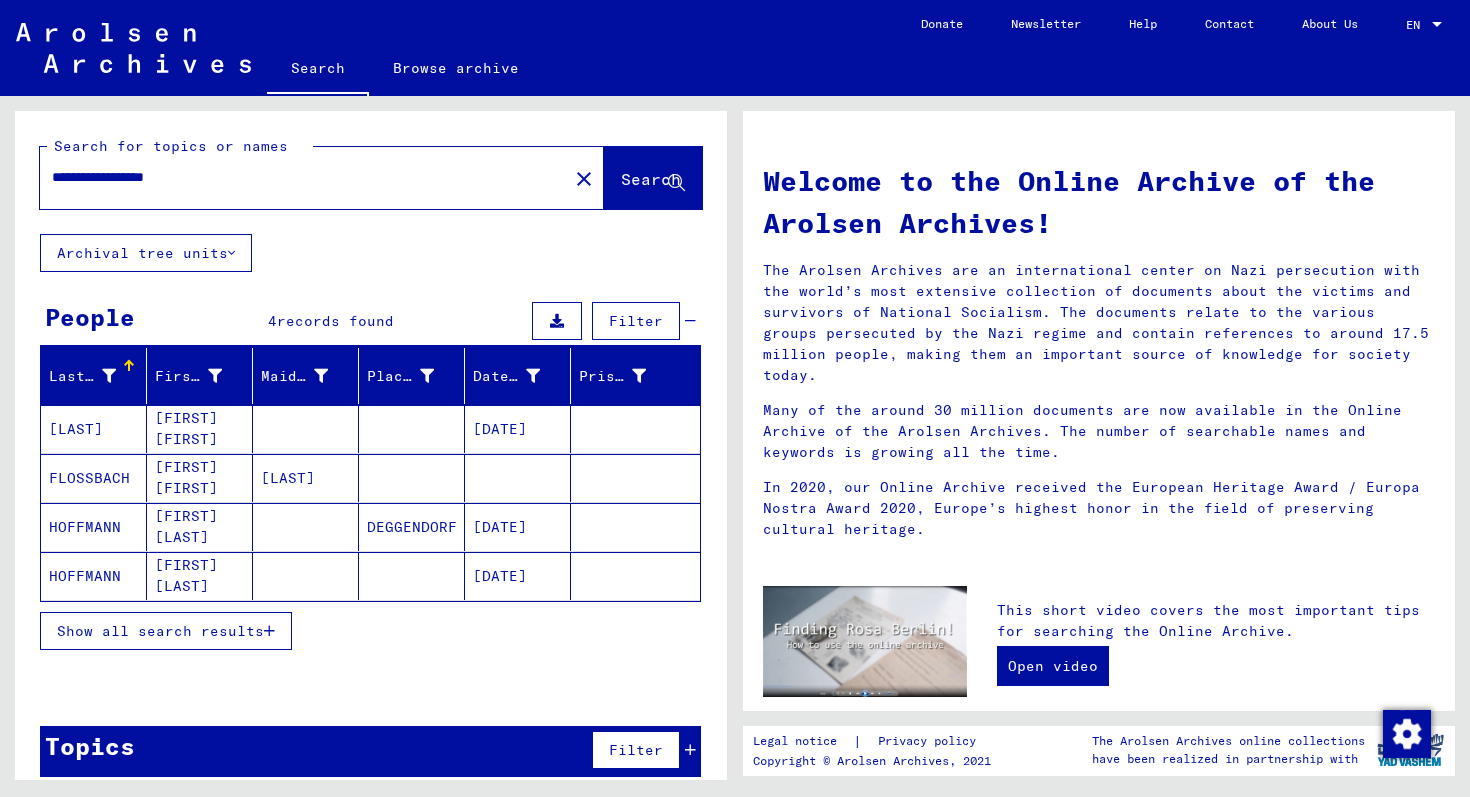 click on "Show all search results" at bounding box center [166, 631] 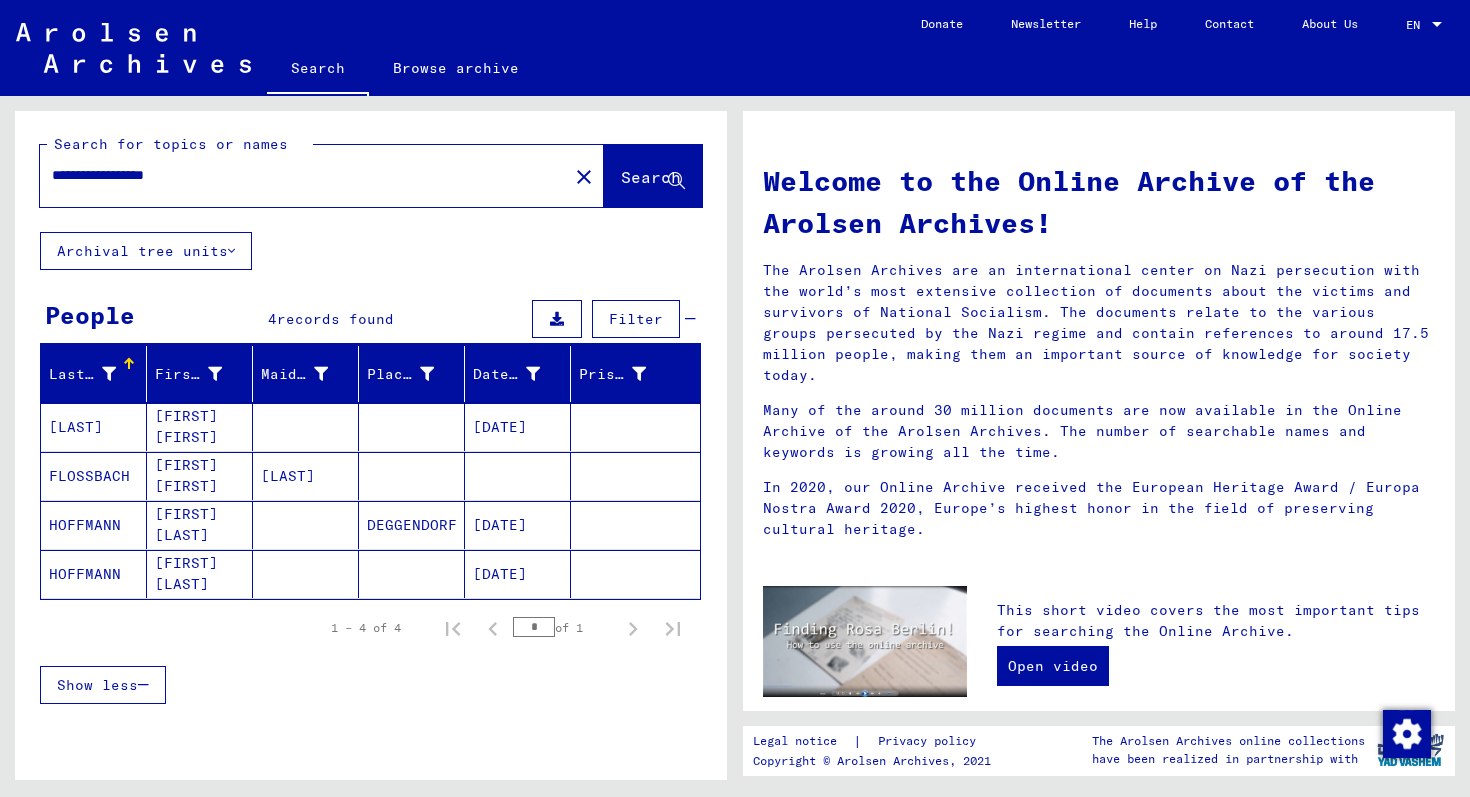 click at bounding box center (143, 685) 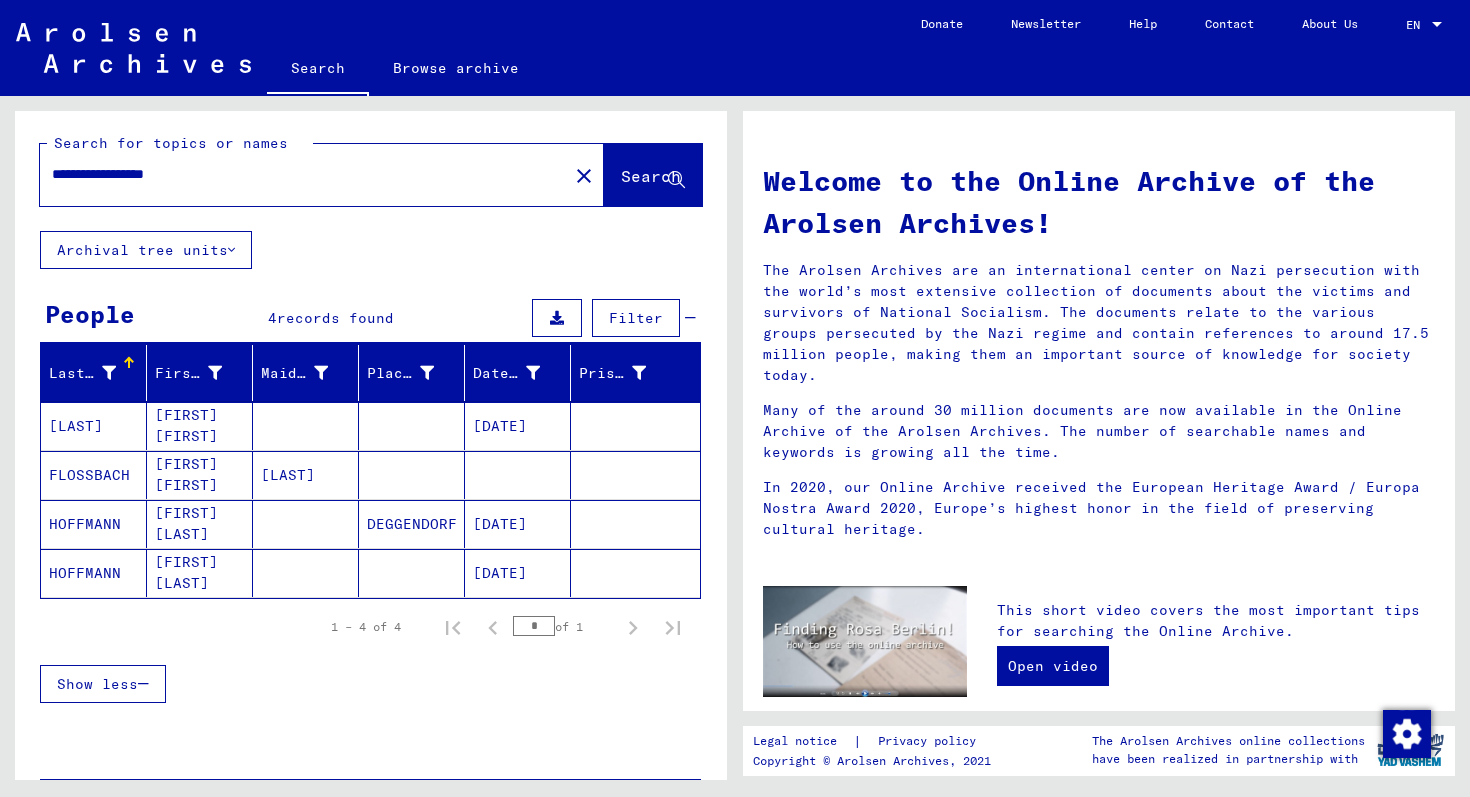 scroll, scrollTop: 0, scrollLeft: 0, axis: both 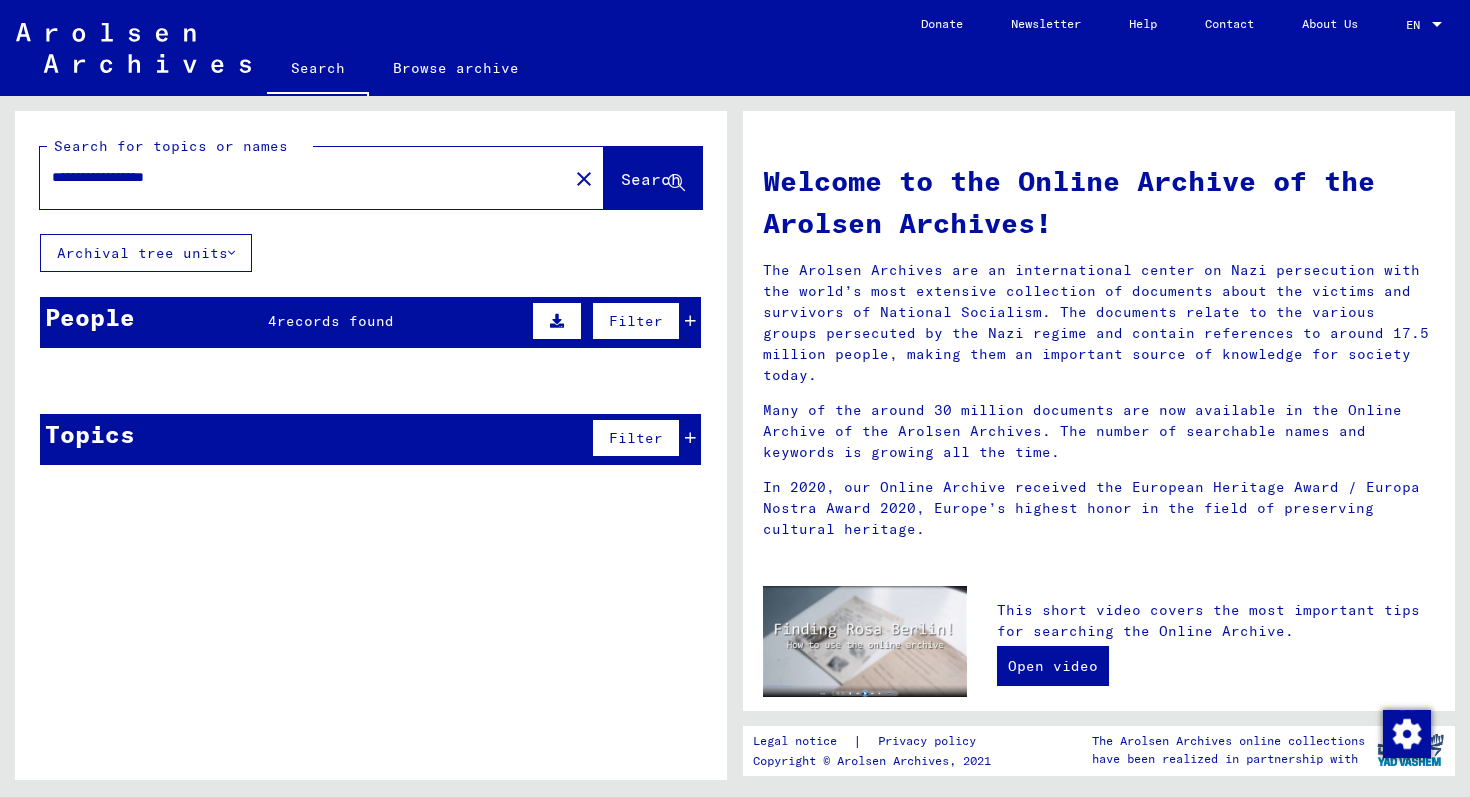 click on "[LAST]" at bounding box center (94, 429) 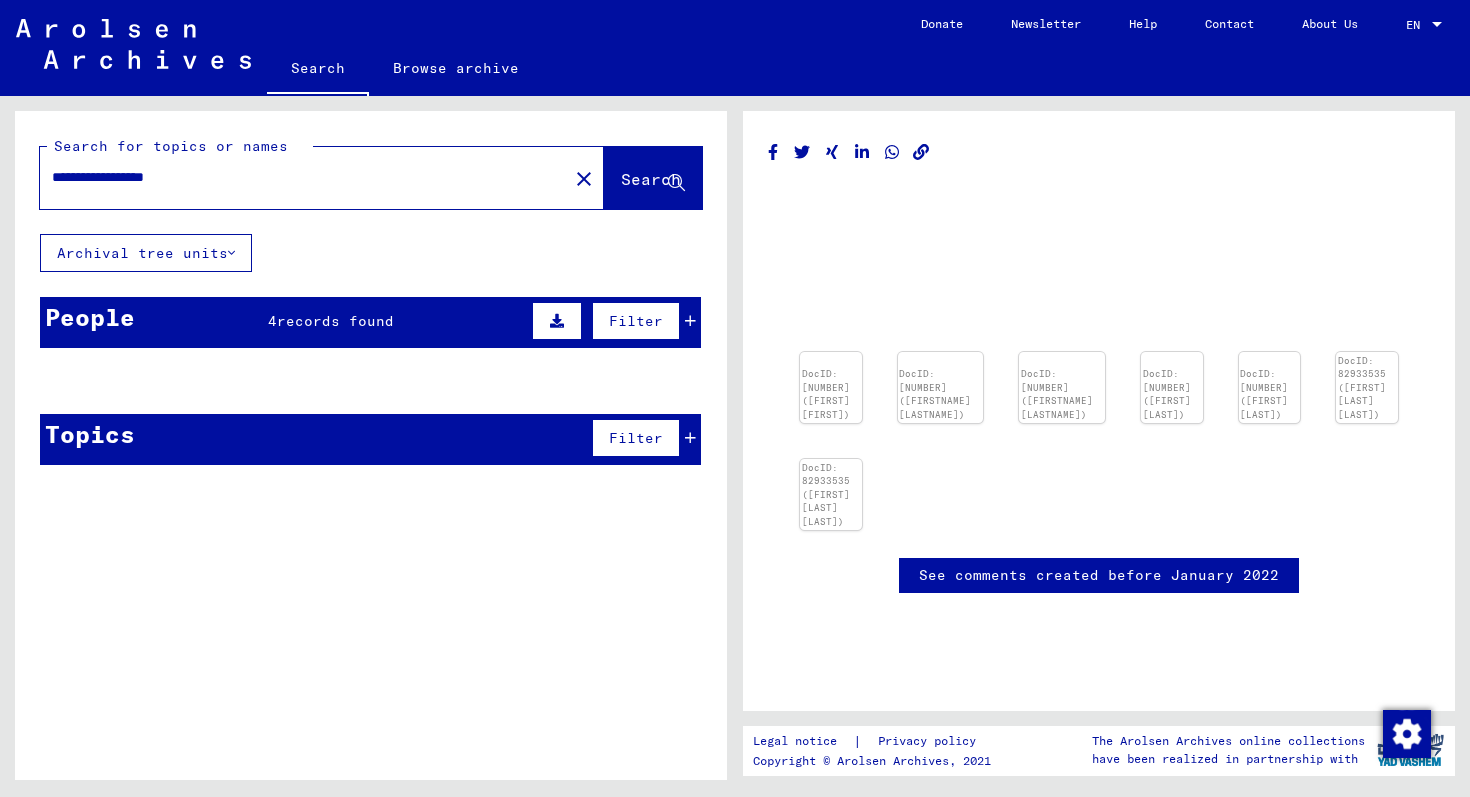 scroll, scrollTop: 0, scrollLeft: 0, axis: both 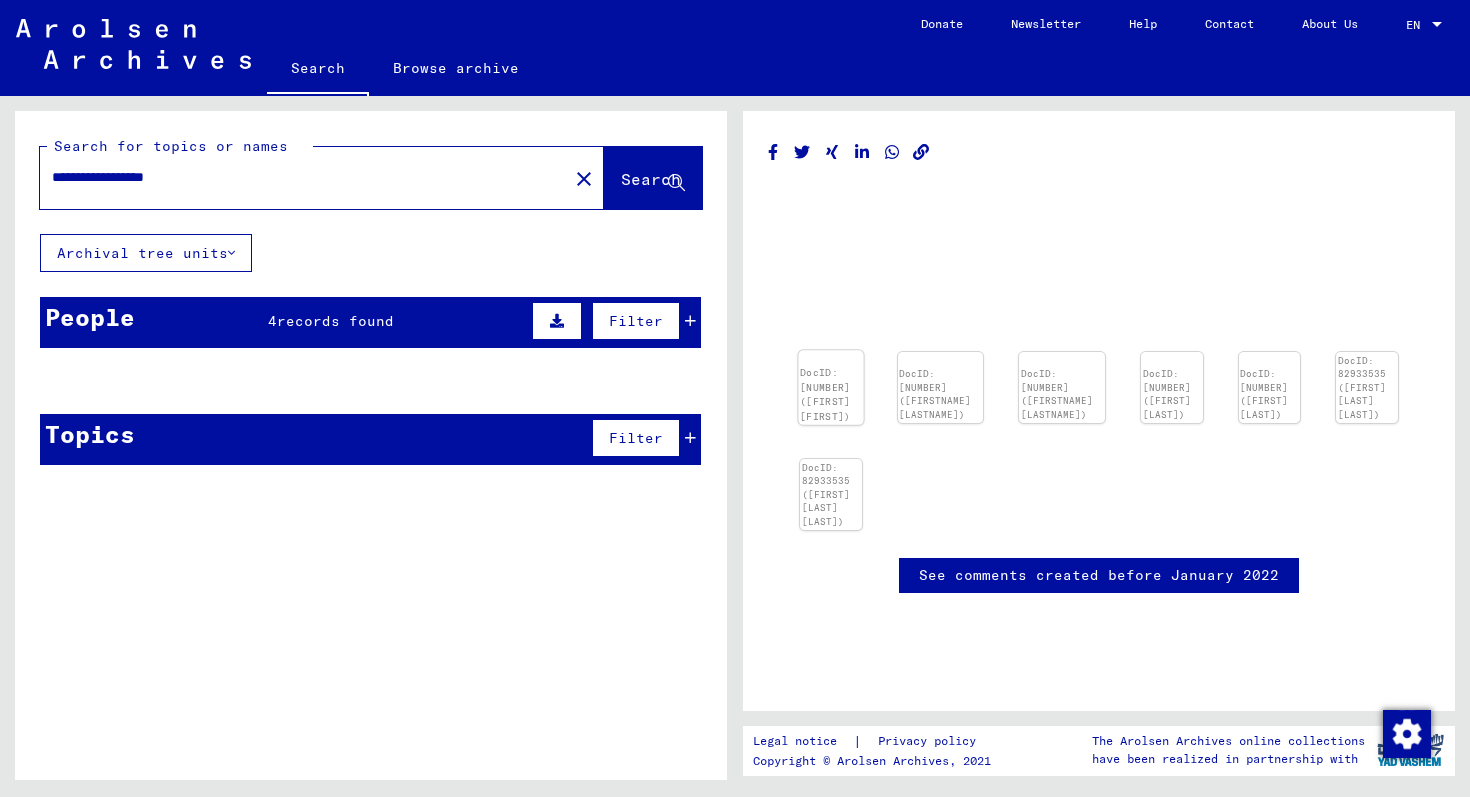 click on "DocID: [NUMBER] ([FIRST] [FIRST])" at bounding box center [830, 387] 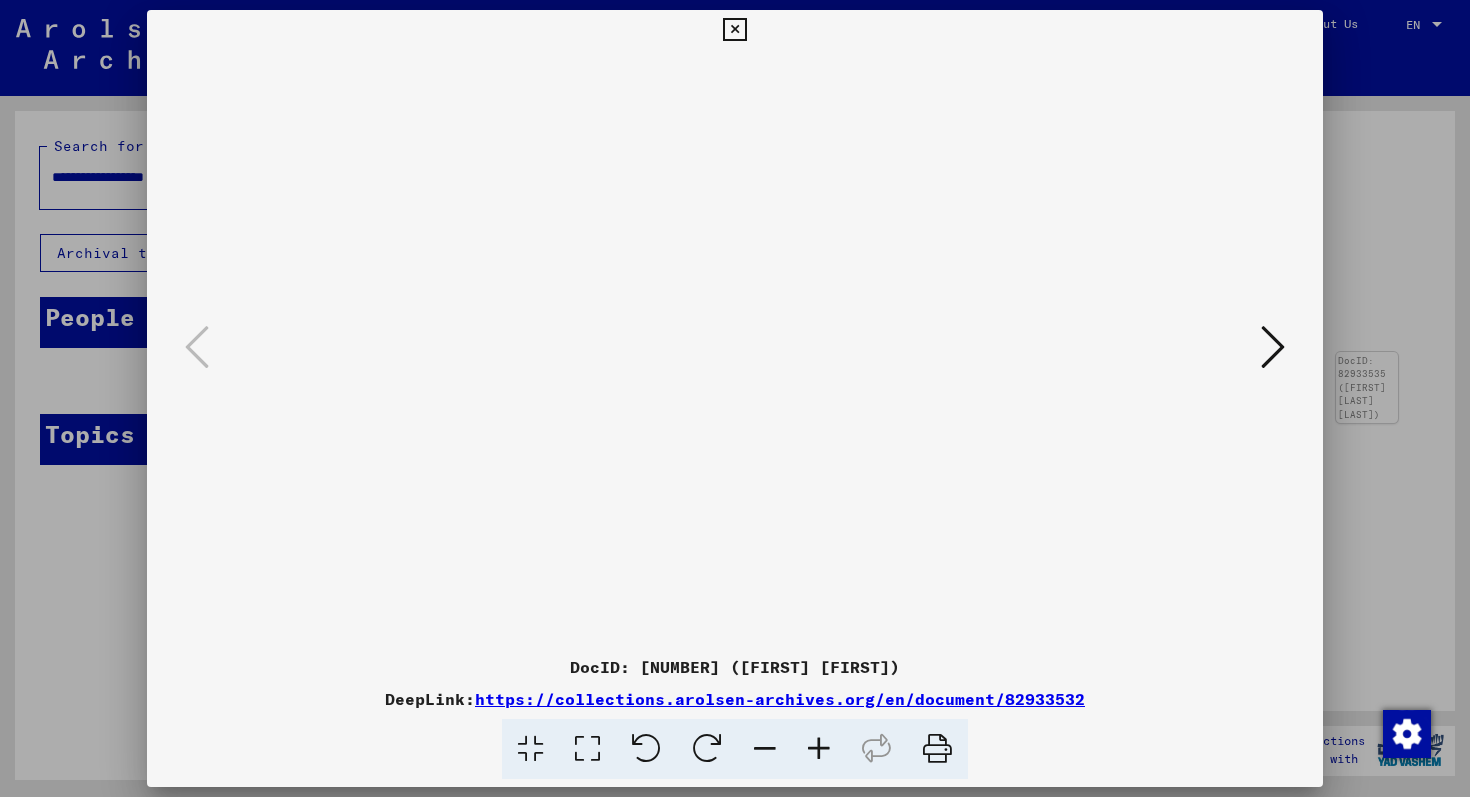type 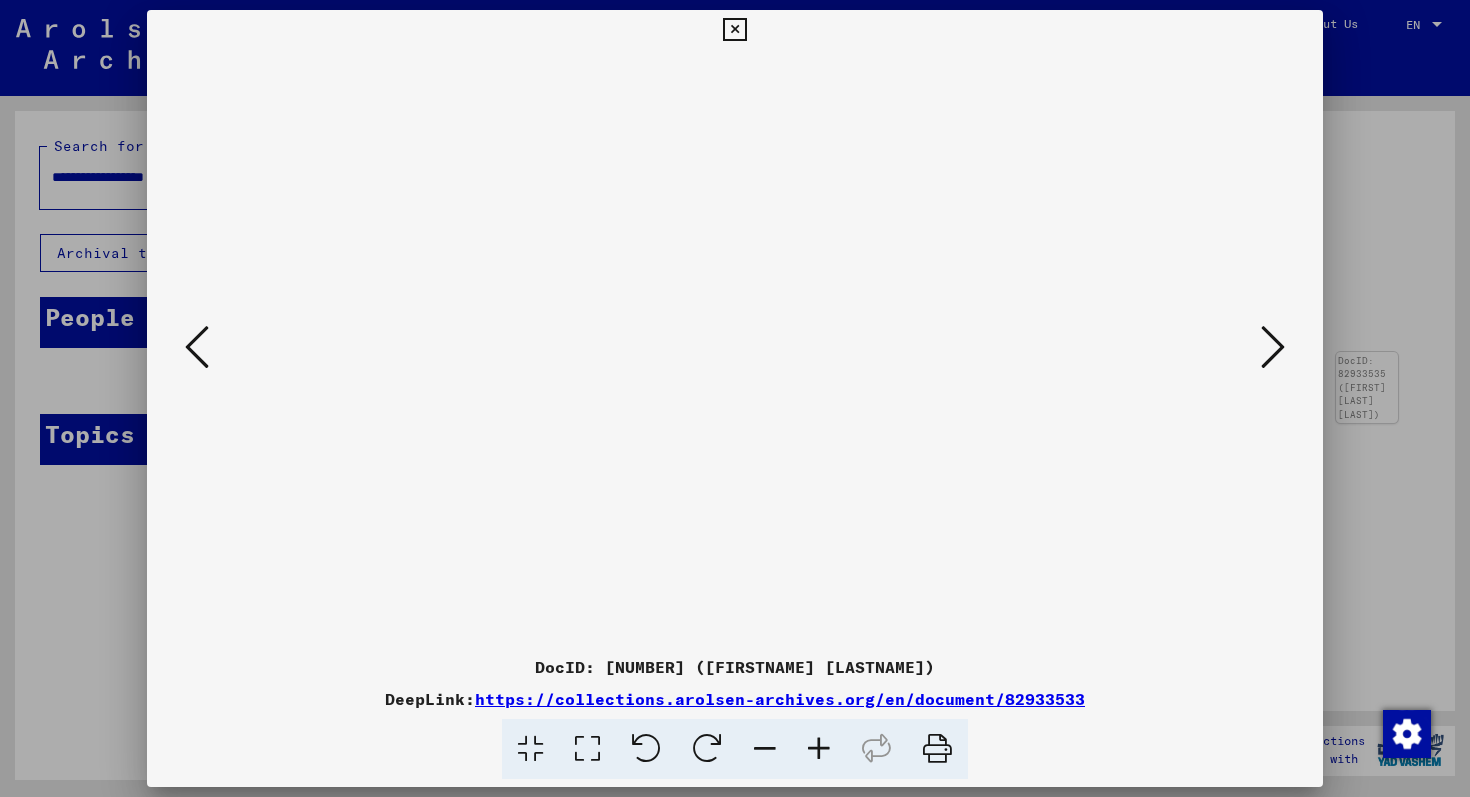 click at bounding box center [1273, 348] 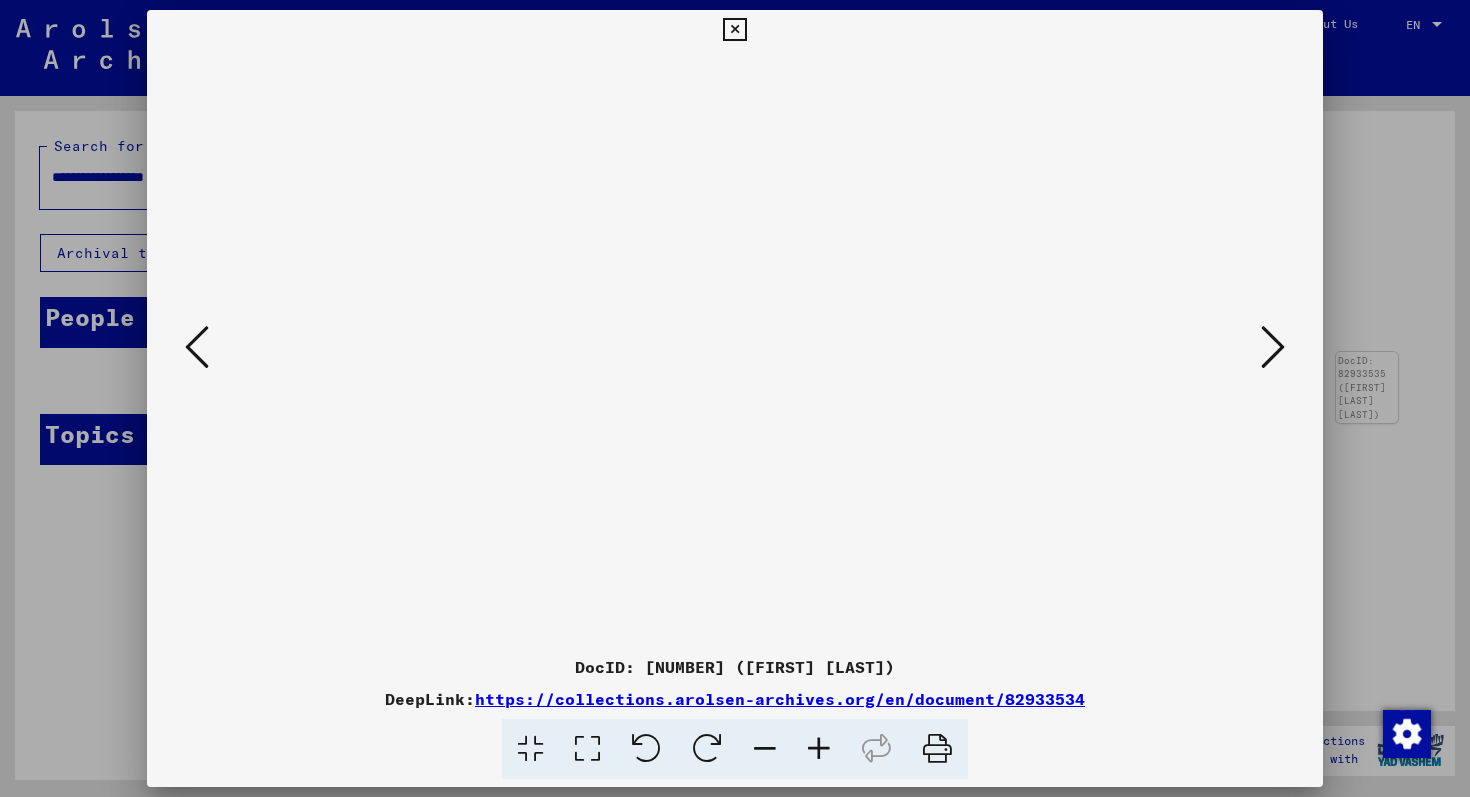 click at bounding box center [1273, 348] 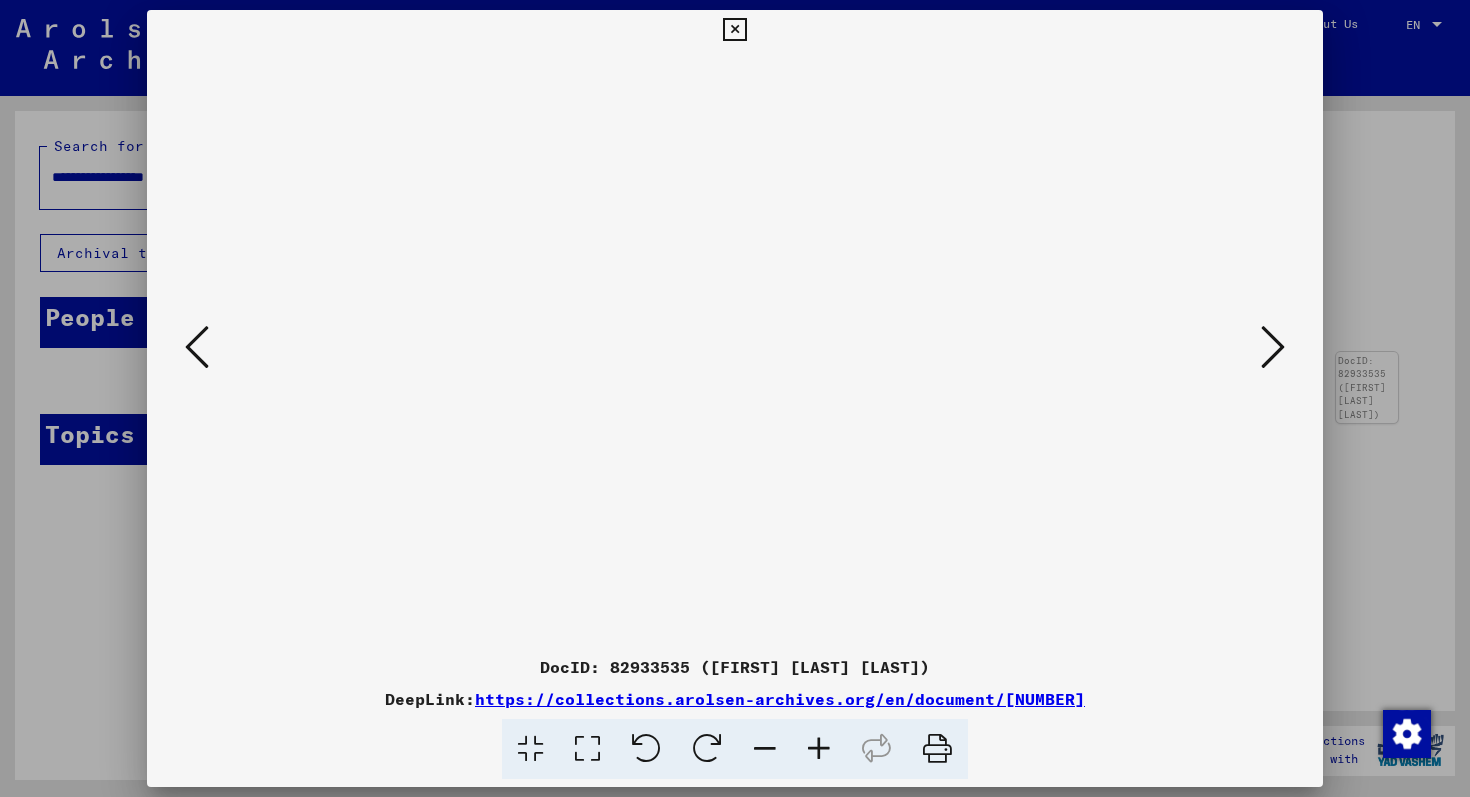 click at bounding box center (735, 398) 